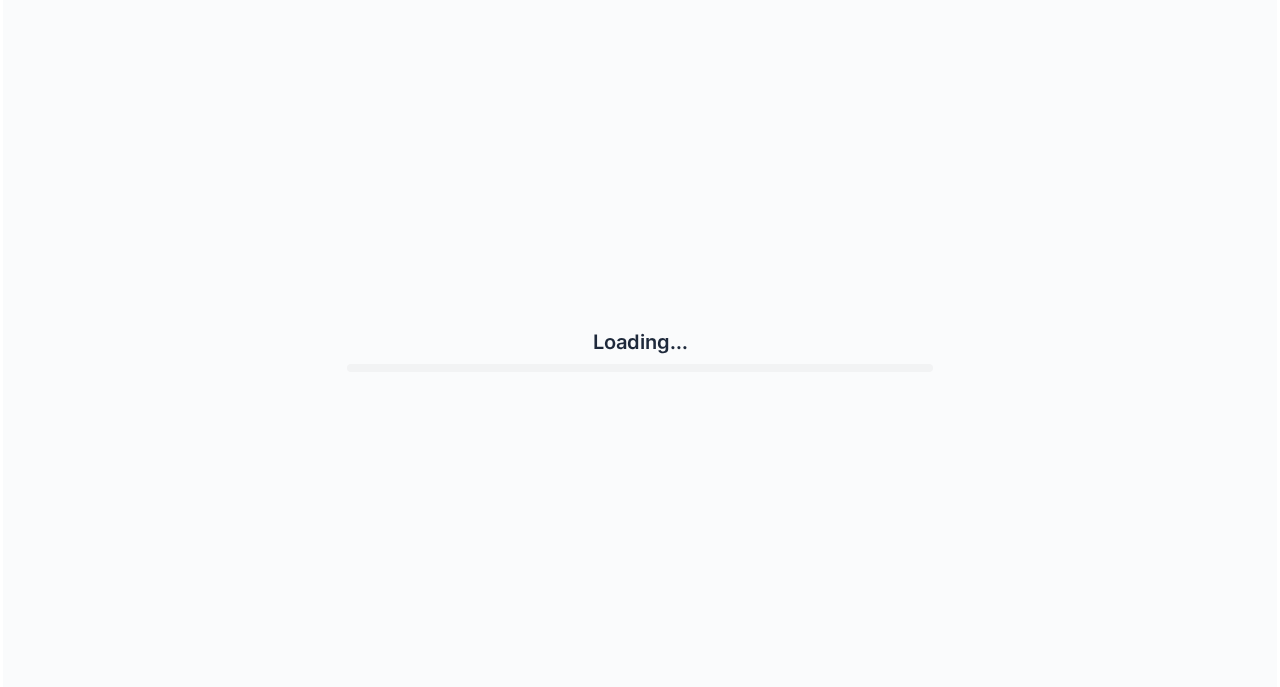 scroll, scrollTop: 0, scrollLeft: 0, axis: both 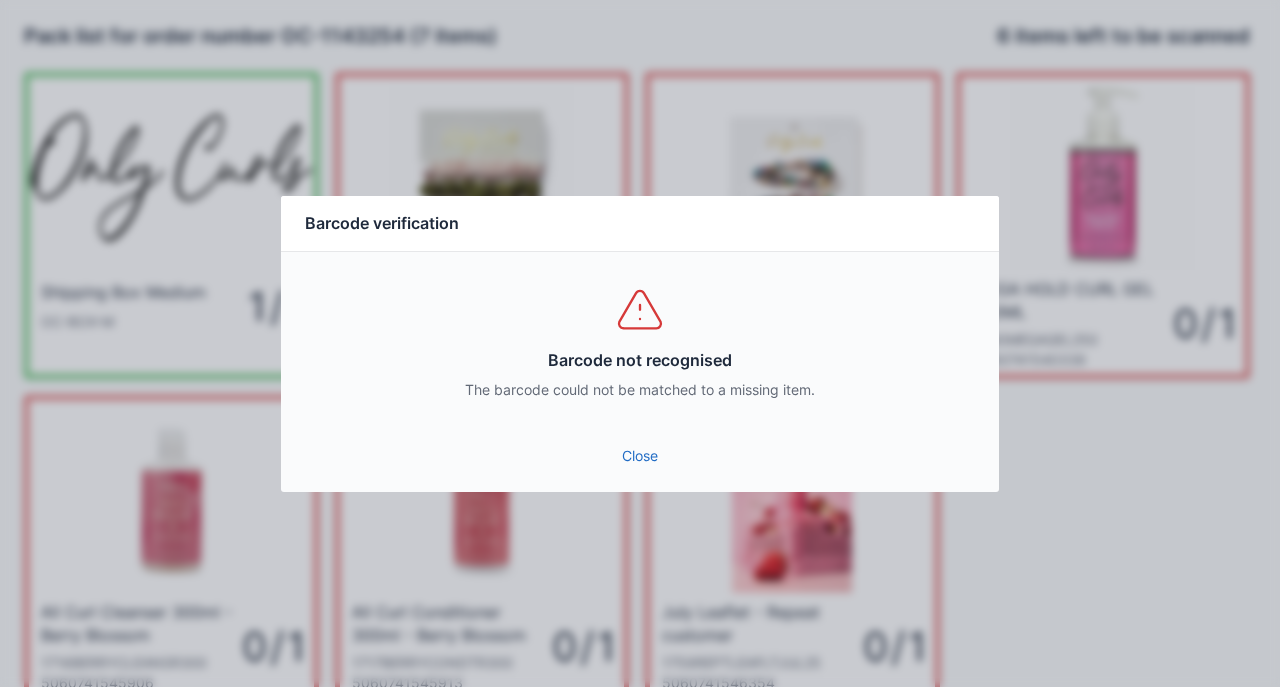 click on "Close" at bounding box center [640, 456] 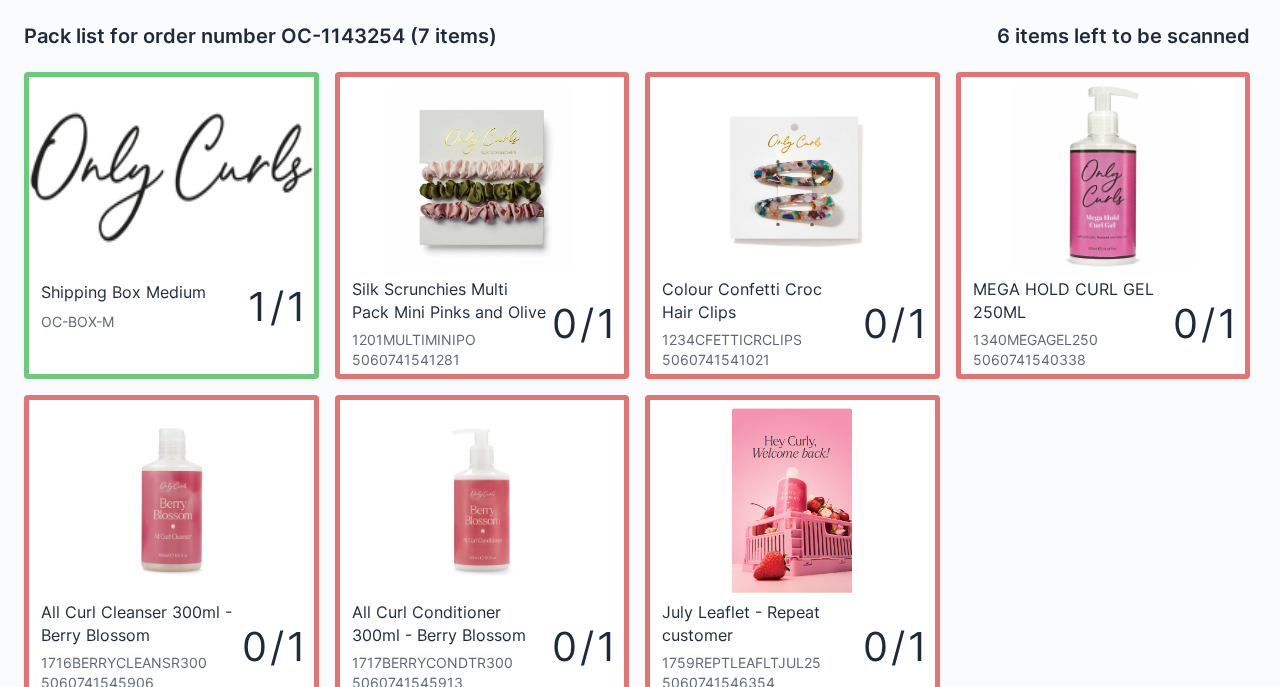 click at bounding box center (640, 343) 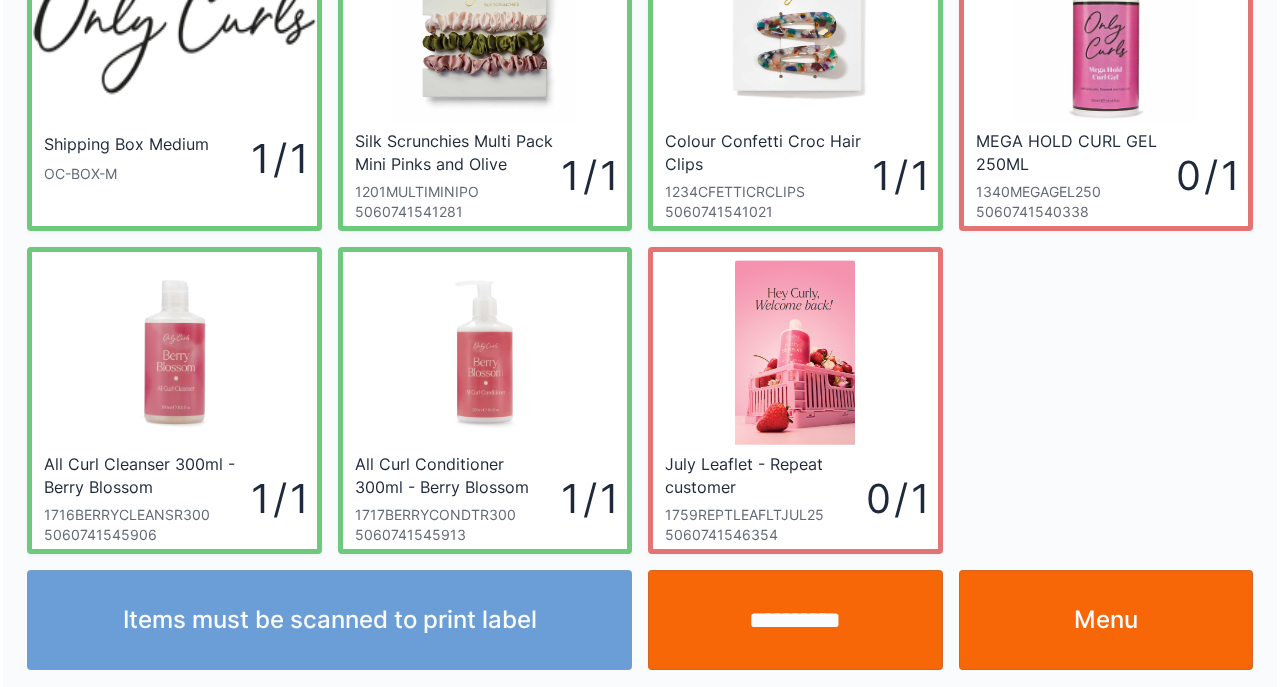scroll, scrollTop: 149, scrollLeft: 0, axis: vertical 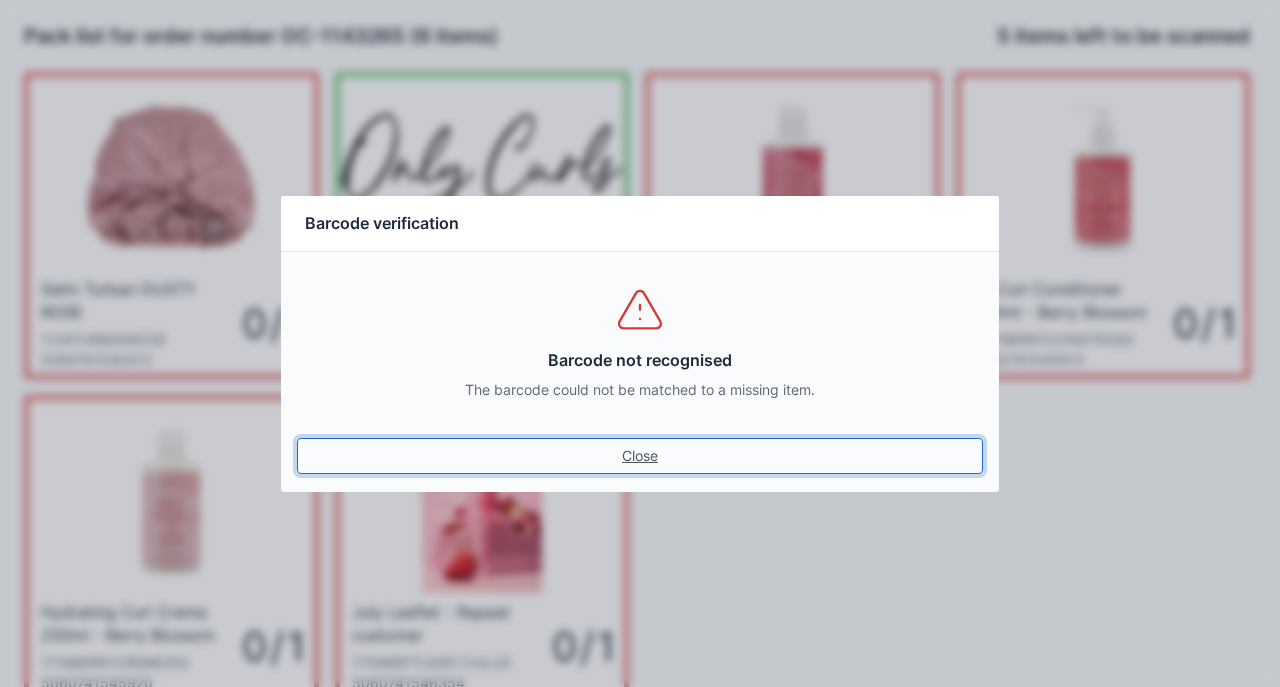 click on "Close" at bounding box center [640, 456] 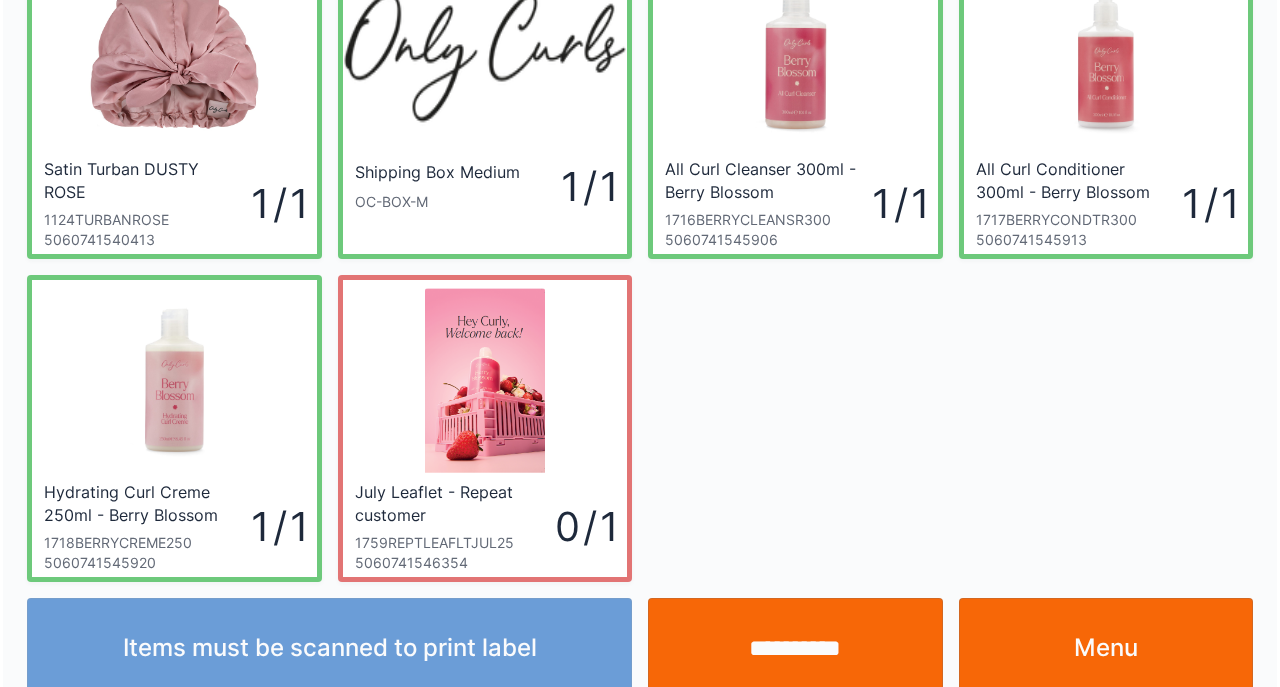 scroll, scrollTop: 149, scrollLeft: 0, axis: vertical 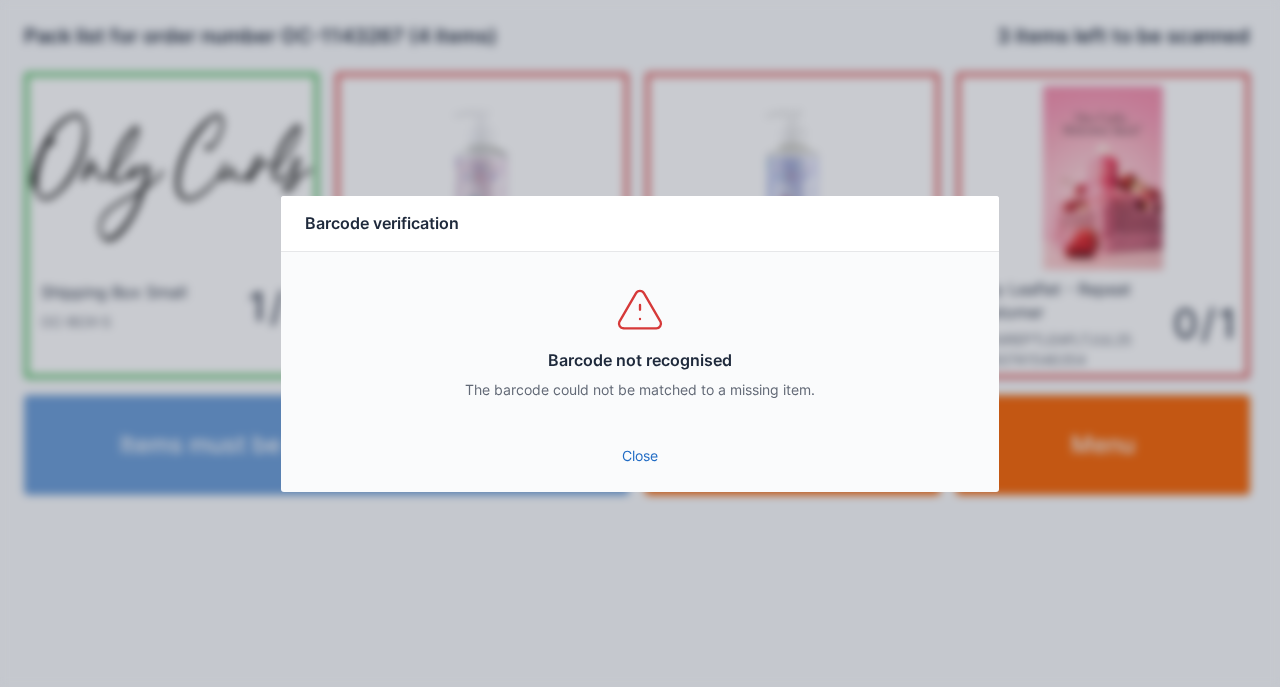 click on "Close" at bounding box center (640, 456) 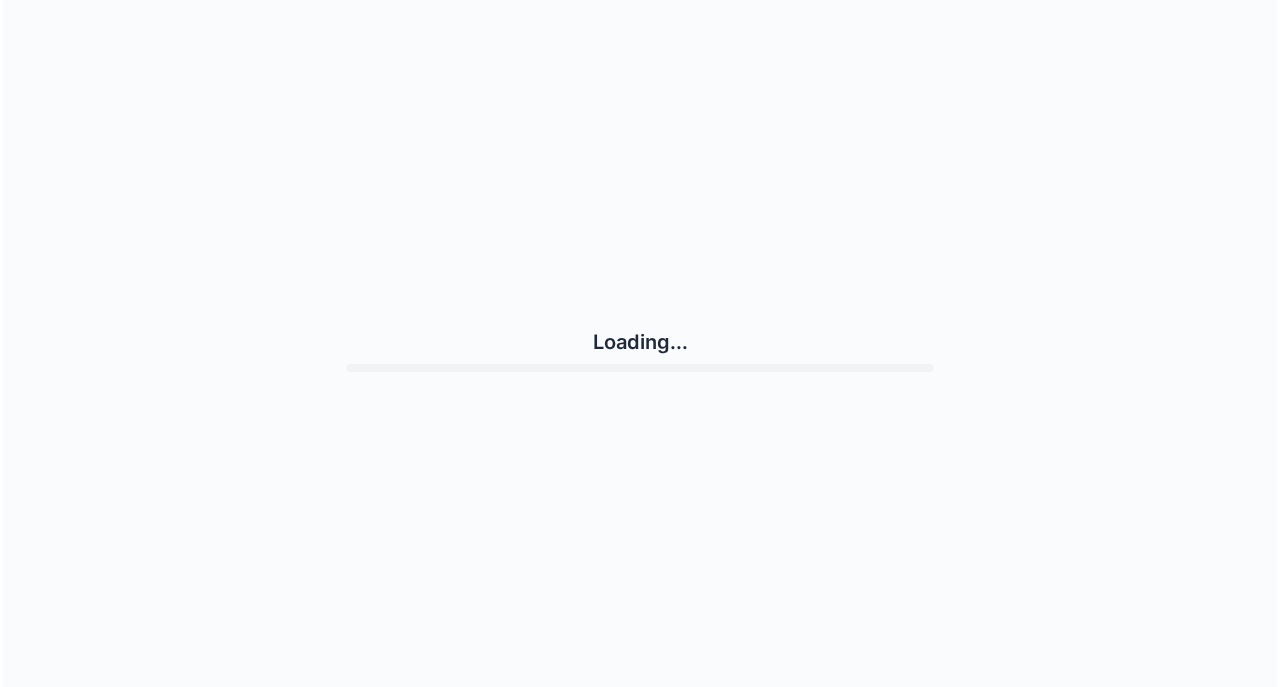 scroll, scrollTop: 0, scrollLeft: 0, axis: both 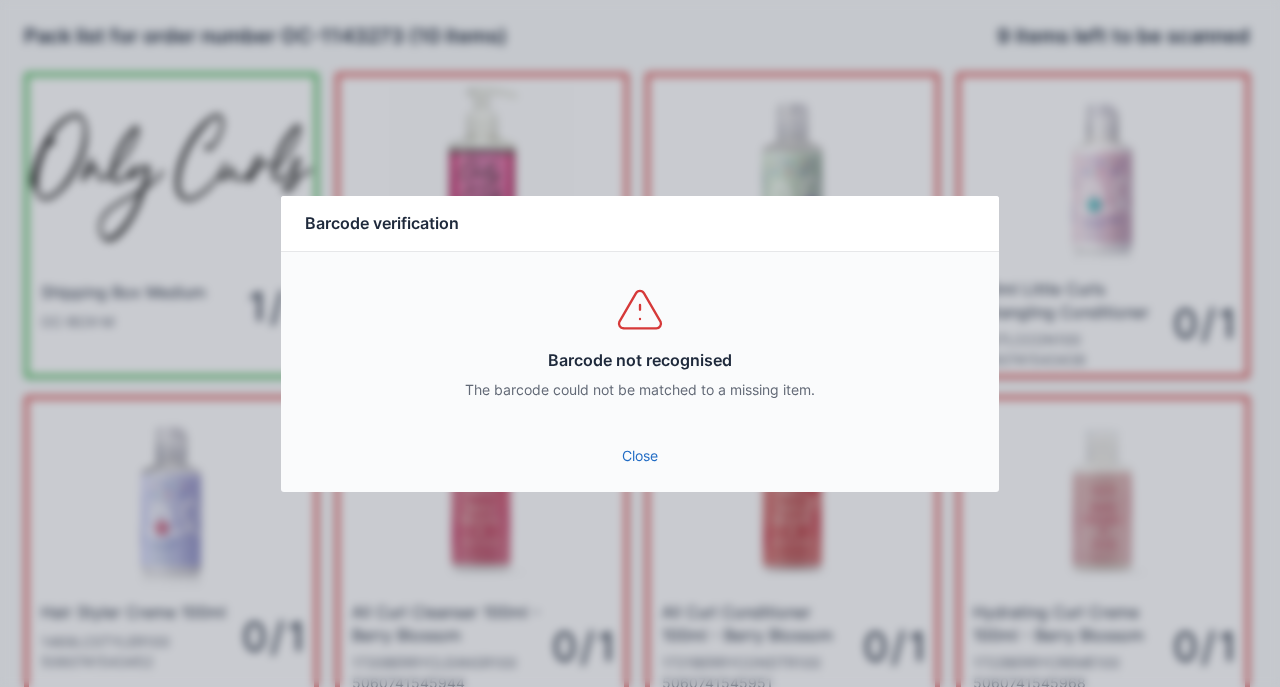 click on "Close" at bounding box center (640, 456) 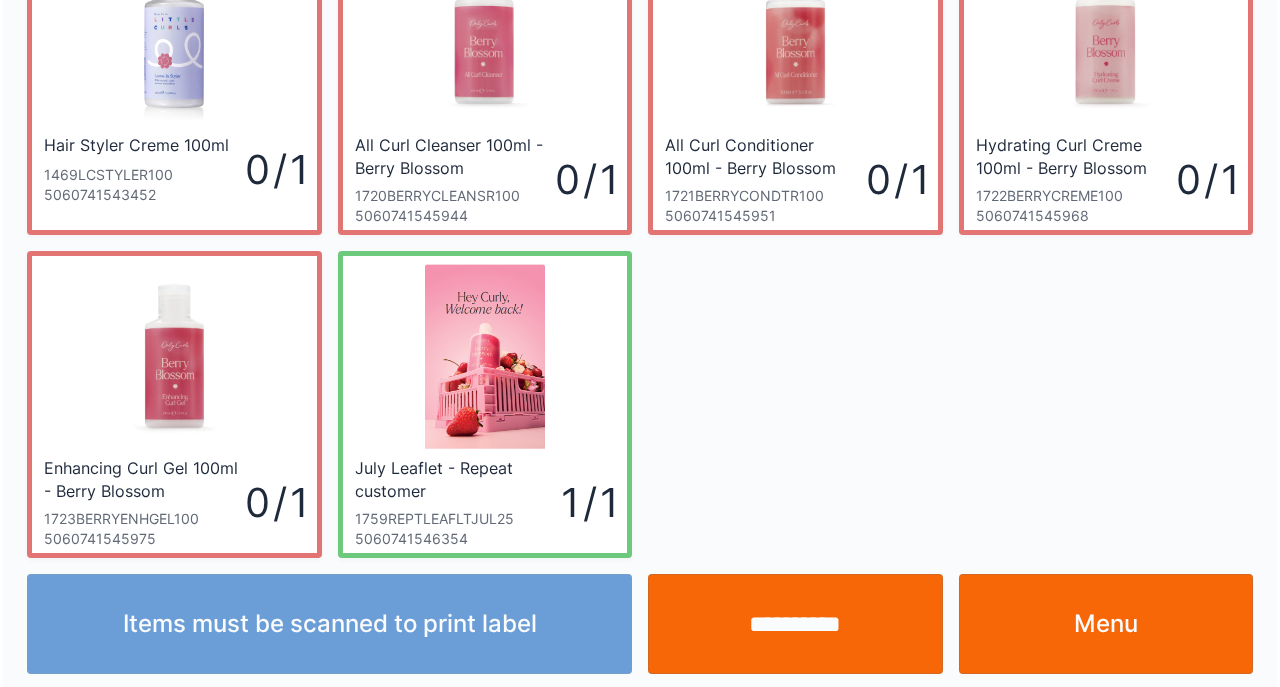 scroll, scrollTop: 472, scrollLeft: 0, axis: vertical 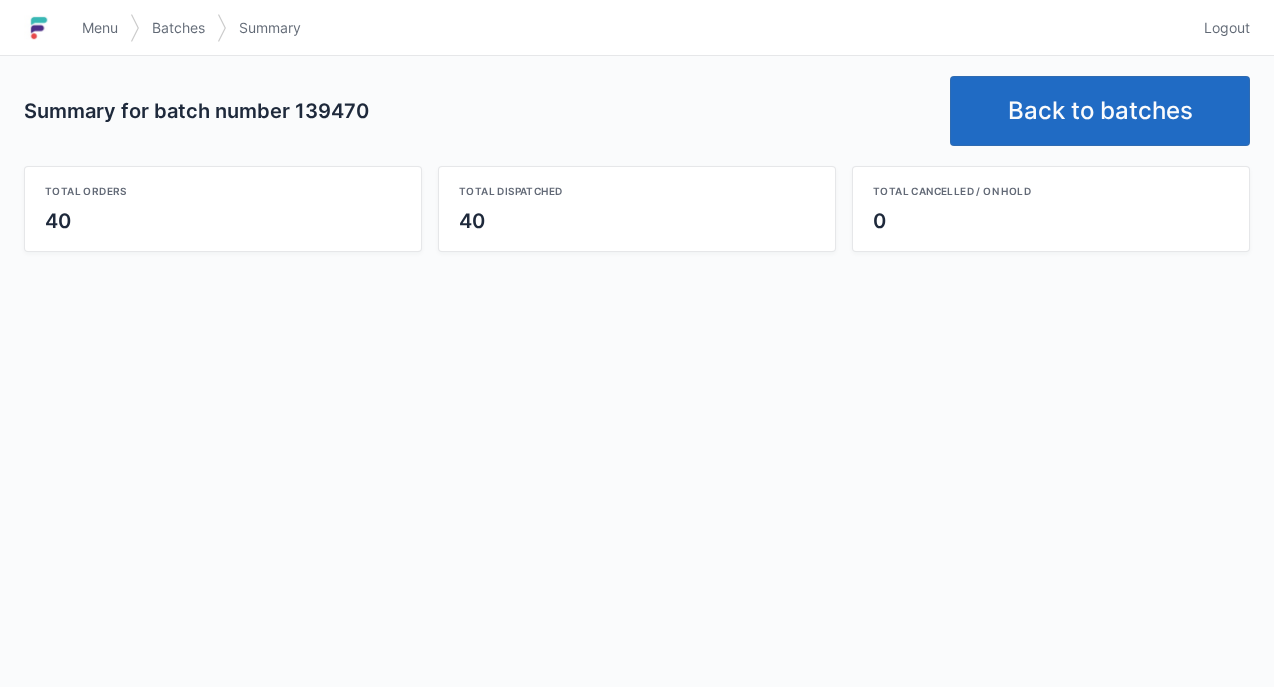 click on "Back to batches" at bounding box center [1100, 111] 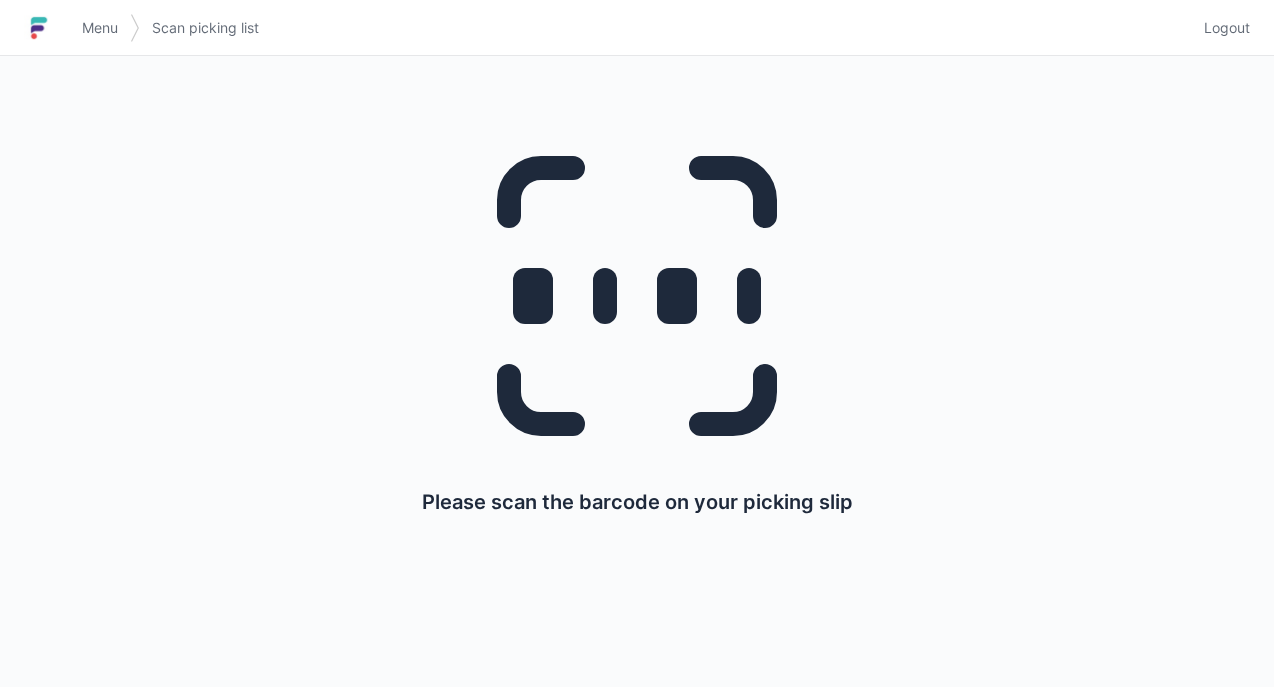 scroll, scrollTop: 0, scrollLeft: 0, axis: both 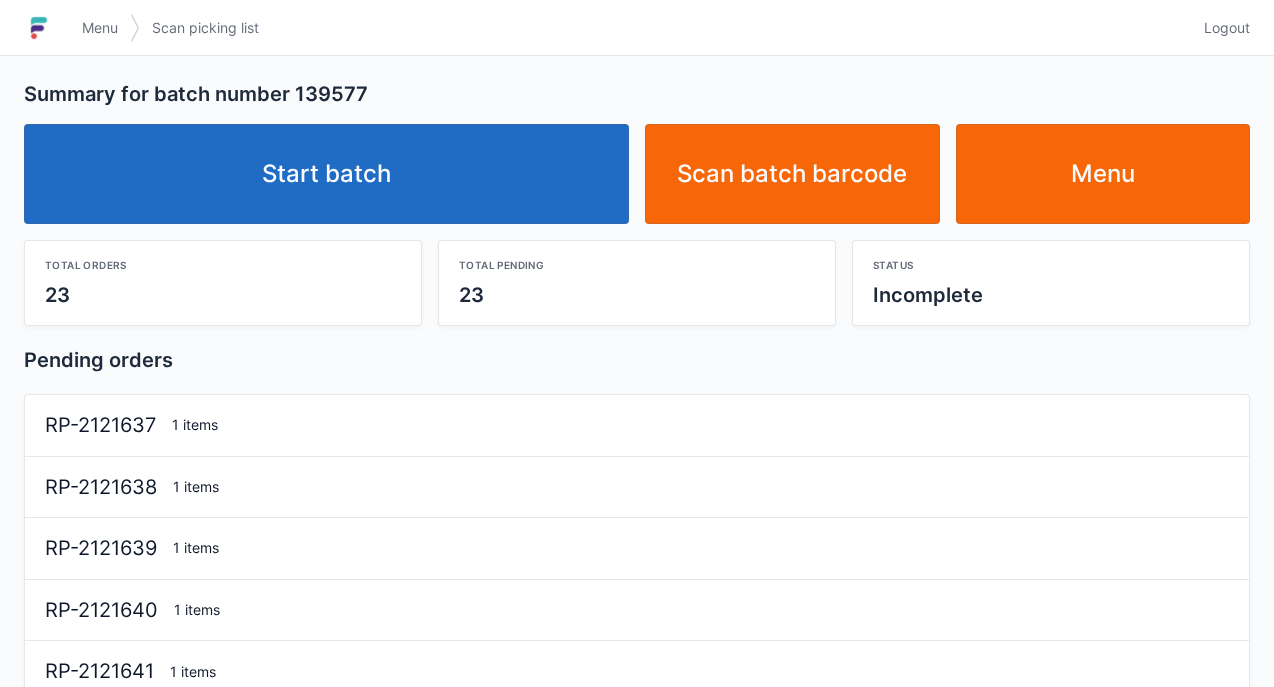 click on "Start batch" at bounding box center (326, 174) 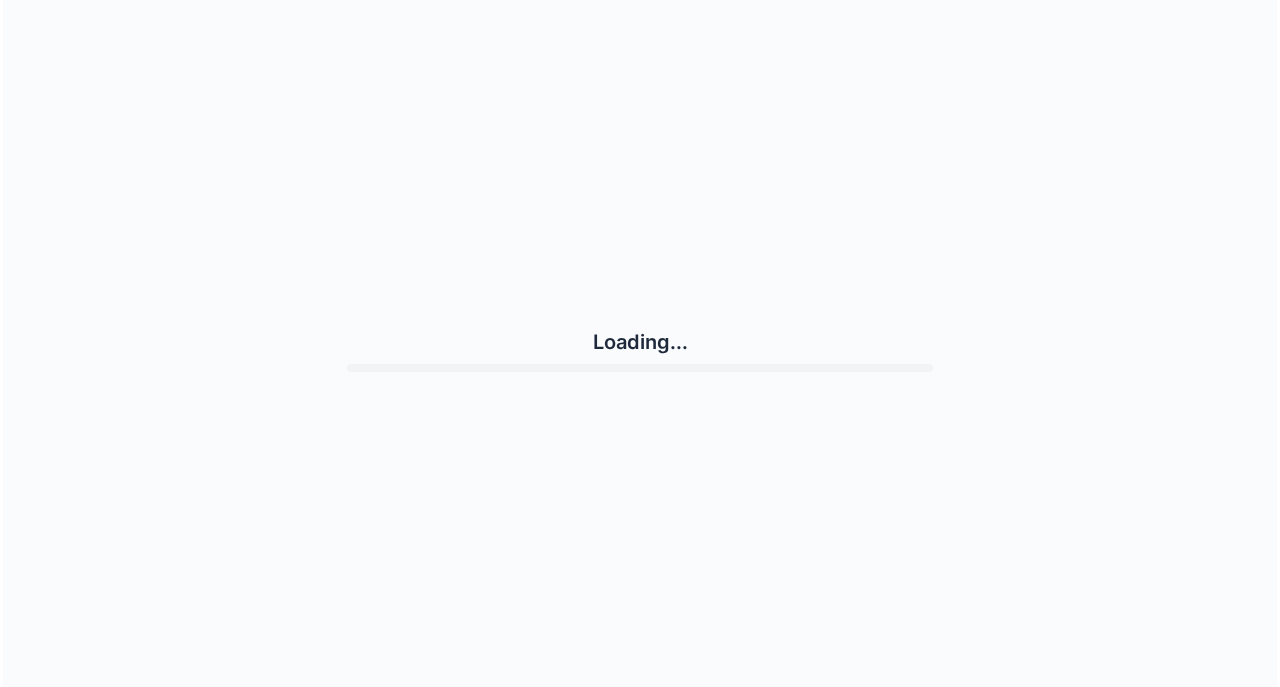scroll, scrollTop: 0, scrollLeft: 0, axis: both 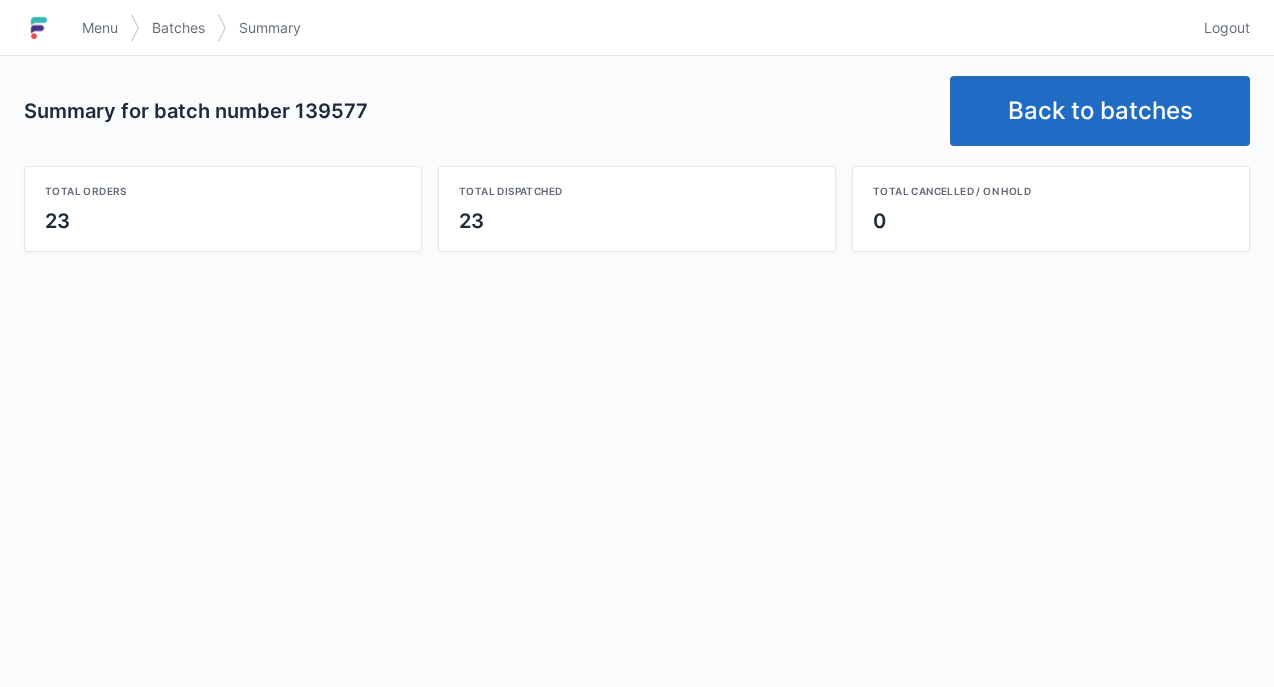 click on "Back to batches" at bounding box center (1100, 111) 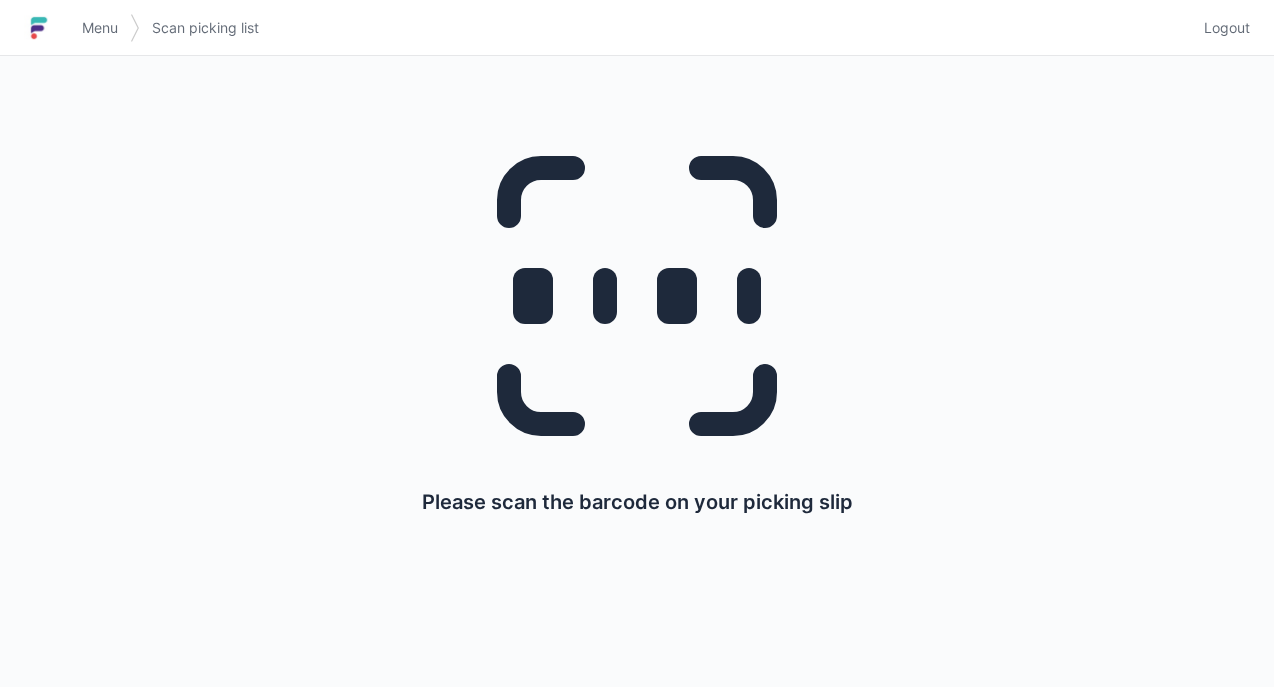 scroll, scrollTop: 0, scrollLeft: 0, axis: both 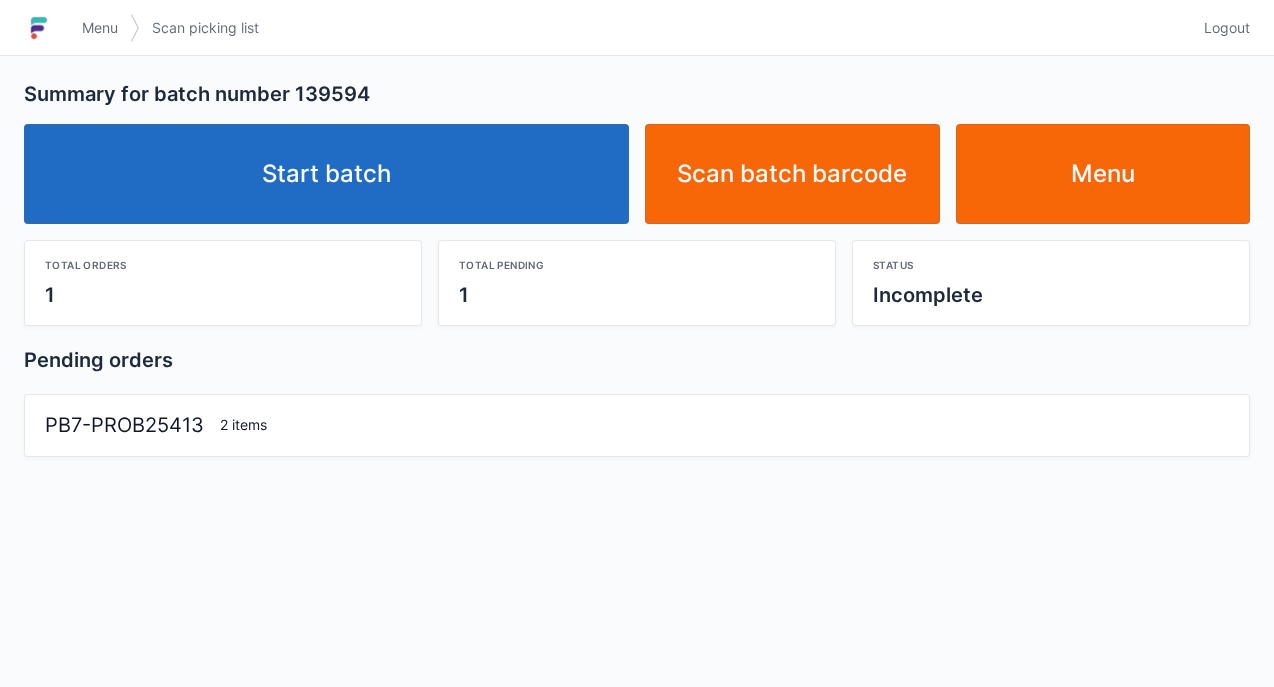 click on "Start batch" at bounding box center (326, 174) 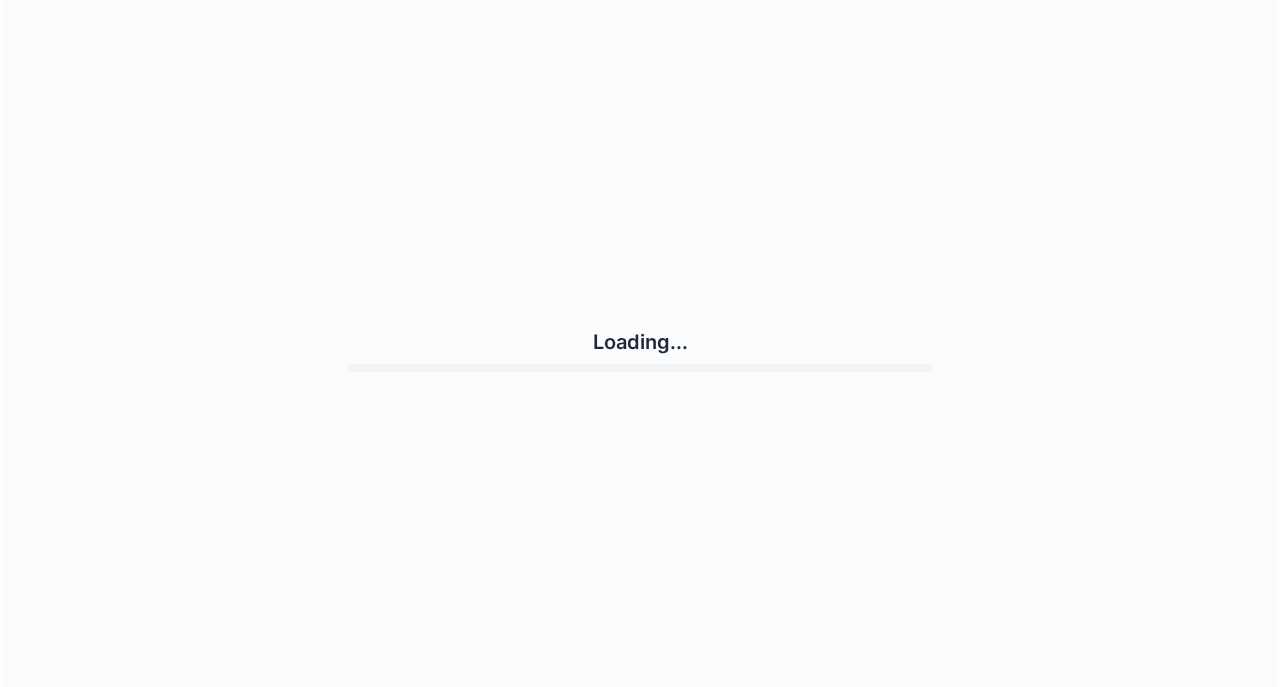 scroll, scrollTop: 0, scrollLeft: 0, axis: both 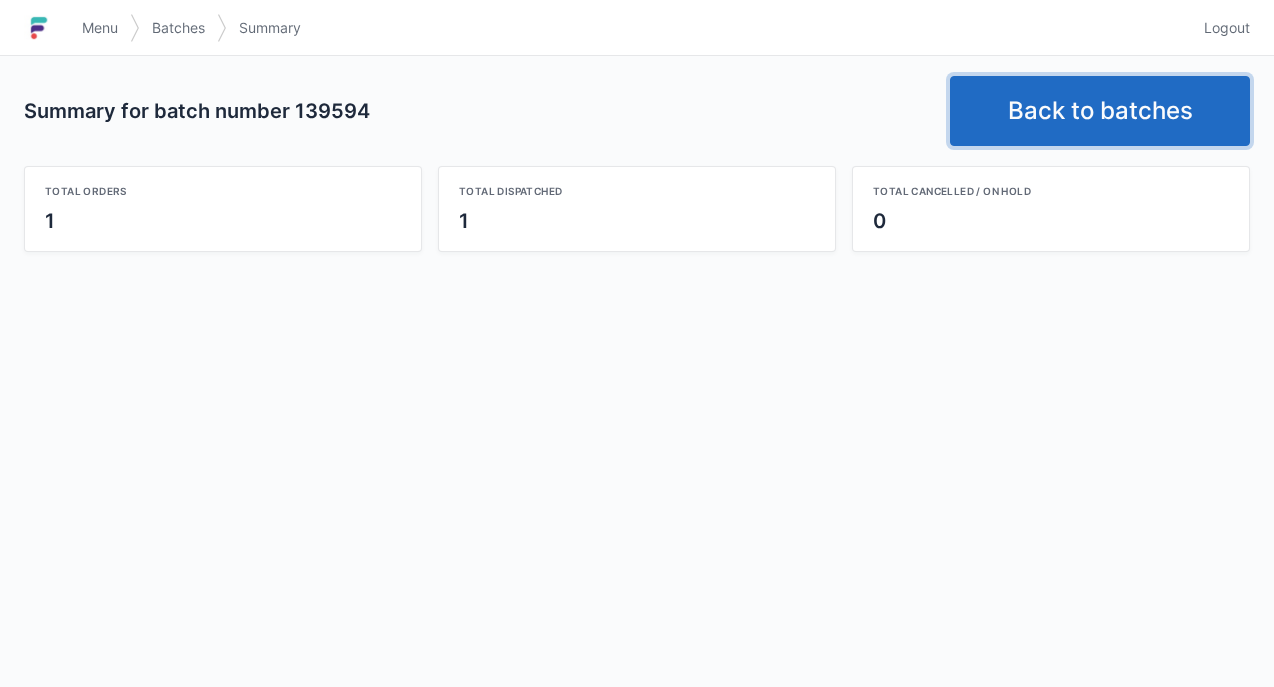 click on "Back to batches" at bounding box center (1100, 111) 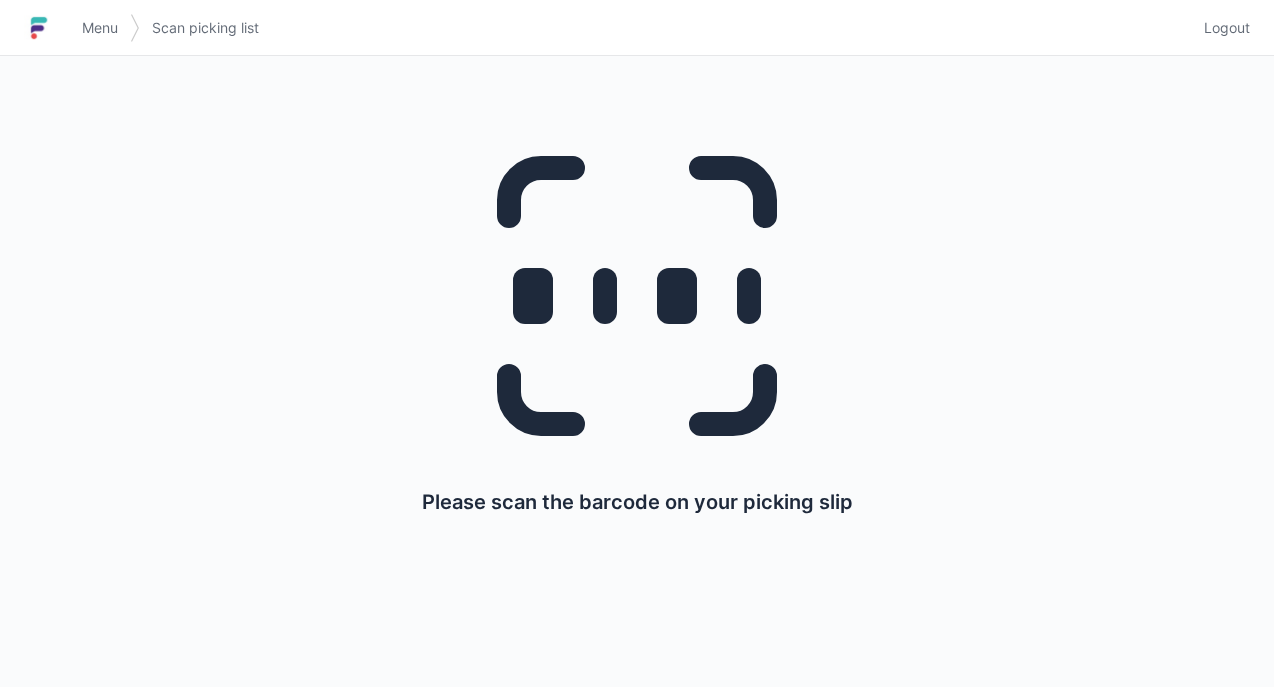 scroll, scrollTop: 0, scrollLeft: 0, axis: both 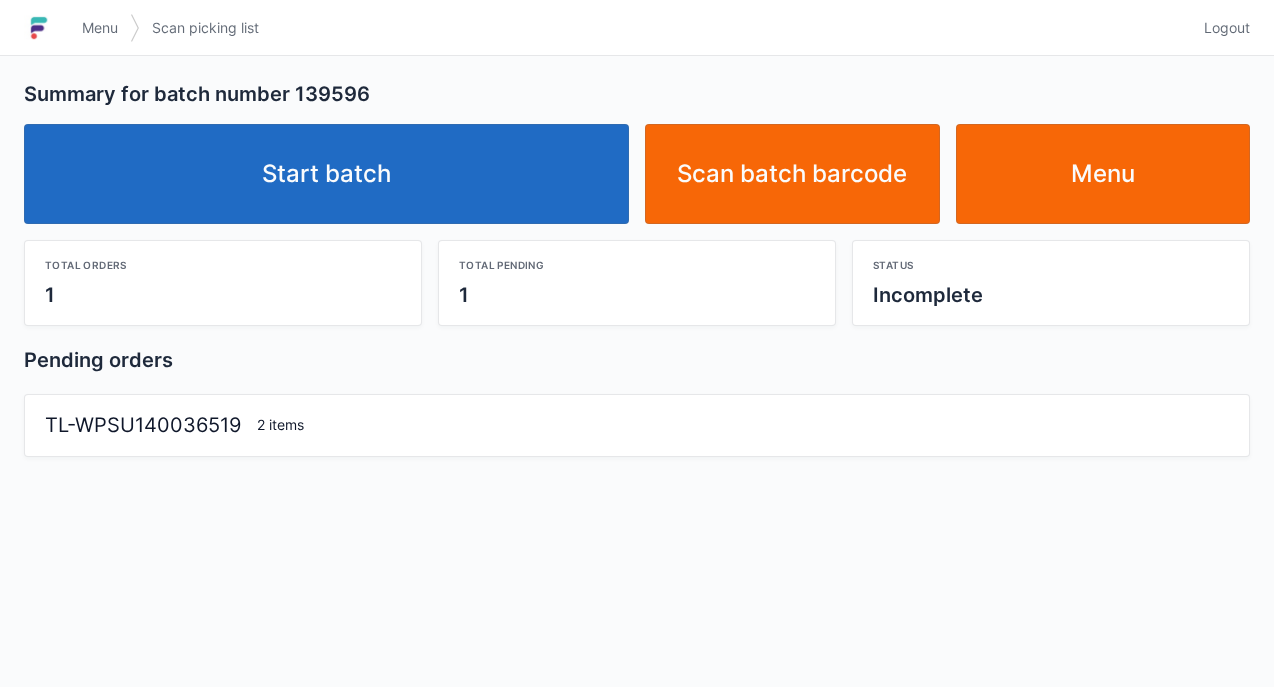 click on "Menu" at bounding box center (1103, 174) 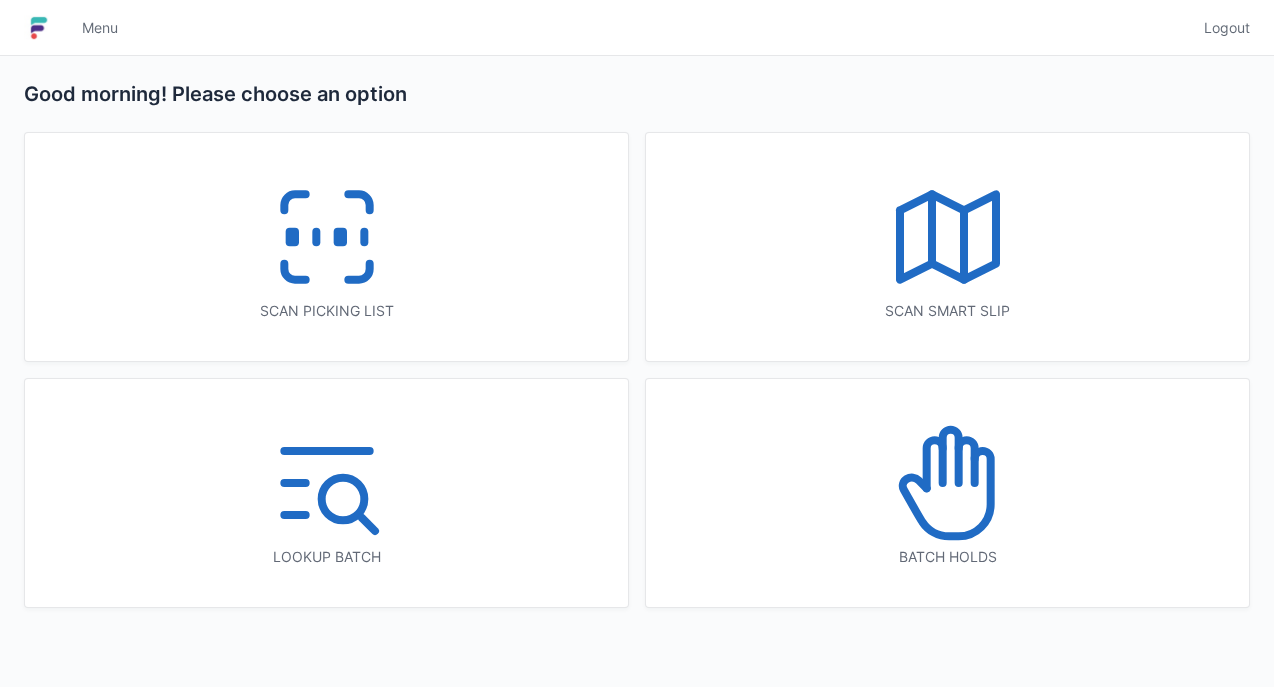 scroll, scrollTop: 0, scrollLeft: 0, axis: both 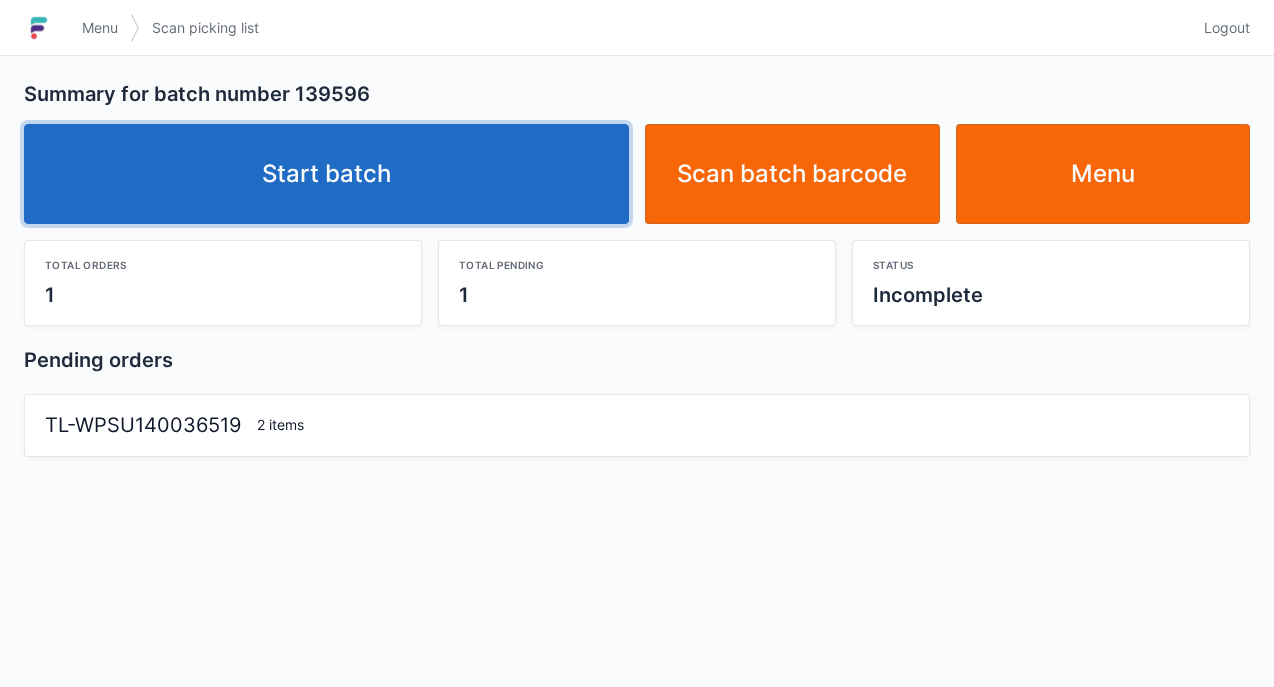 click on "Start batch" at bounding box center [326, 174] 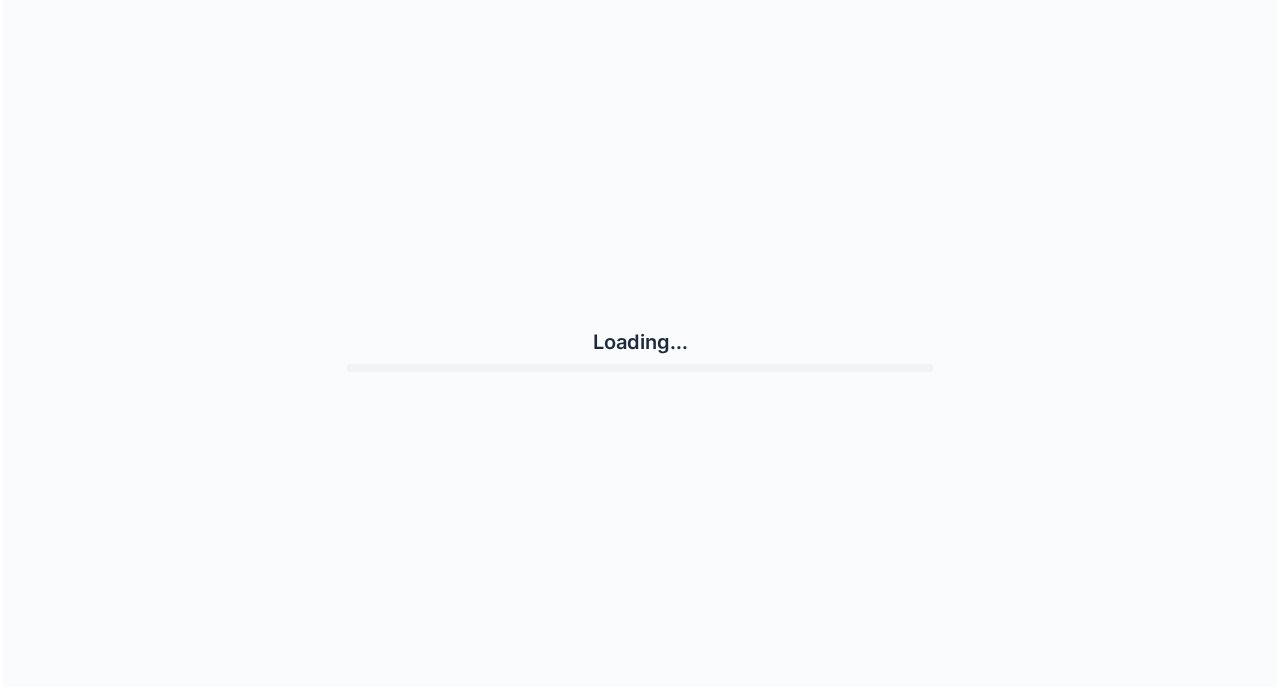 scroll, scrollTop: 0, scrollLeft: 0, axis: both 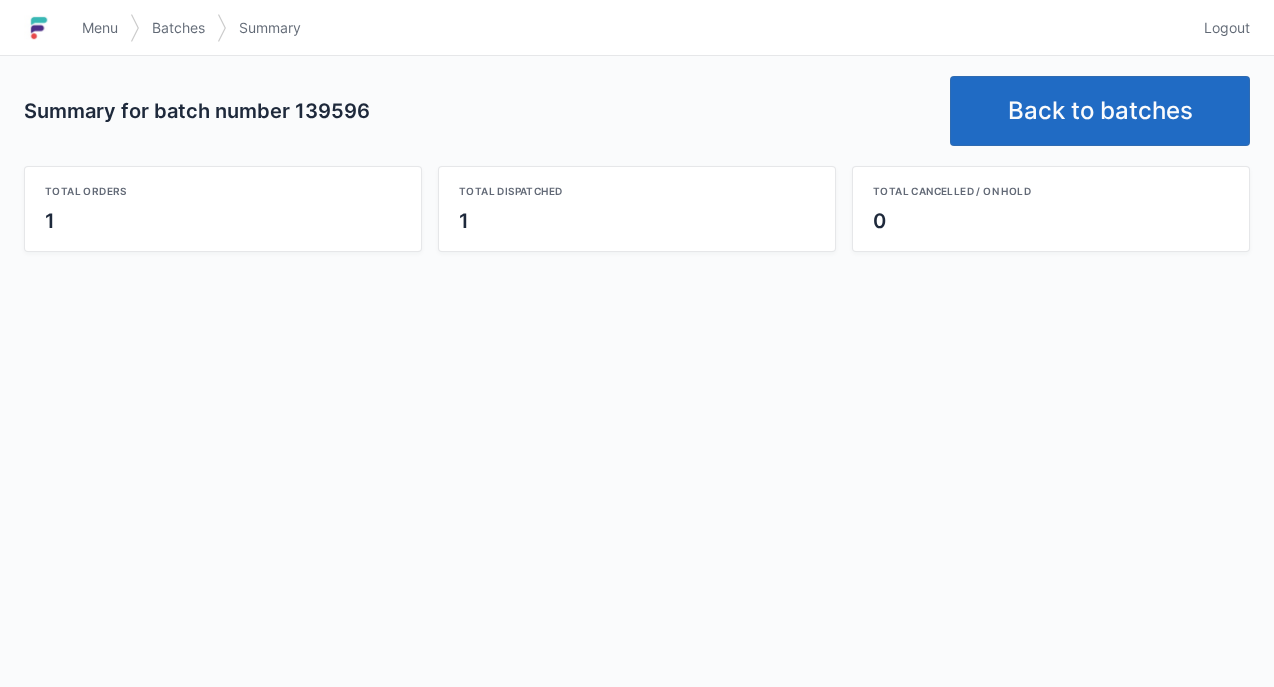 click on "Back to batches" at bounding box center [1100, 111] 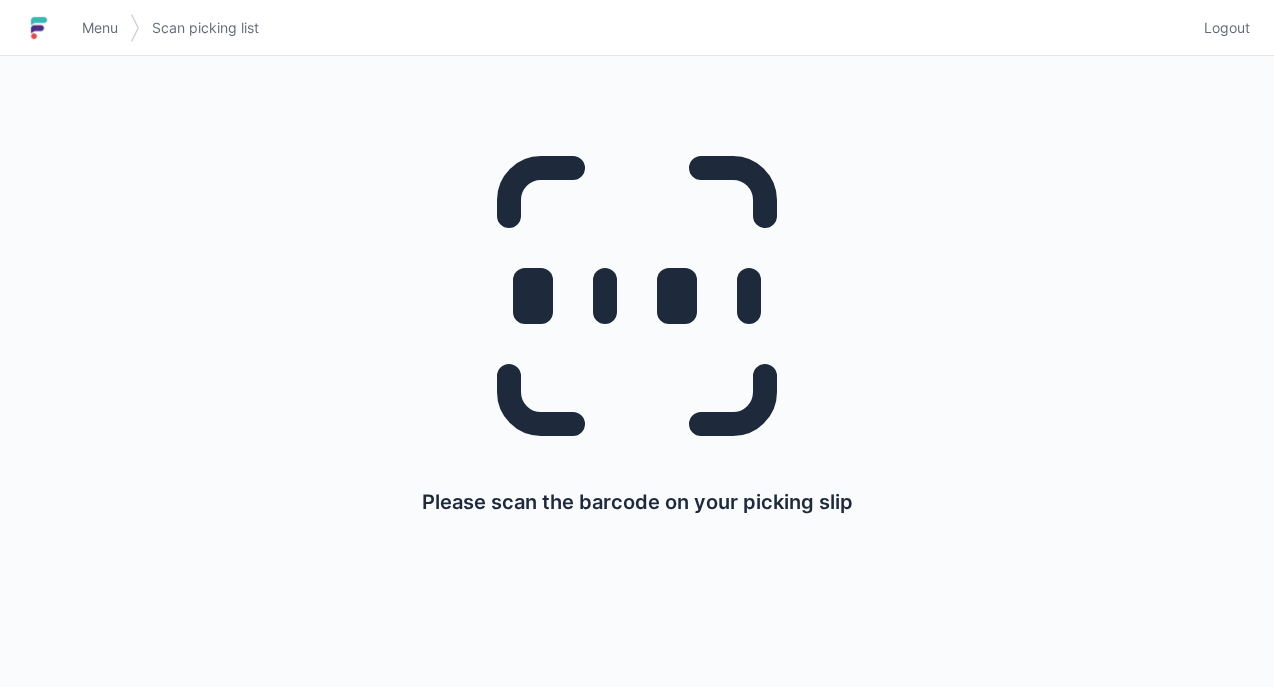 scroll, scrollTop: 0, scrollLeft: 0, axis: both 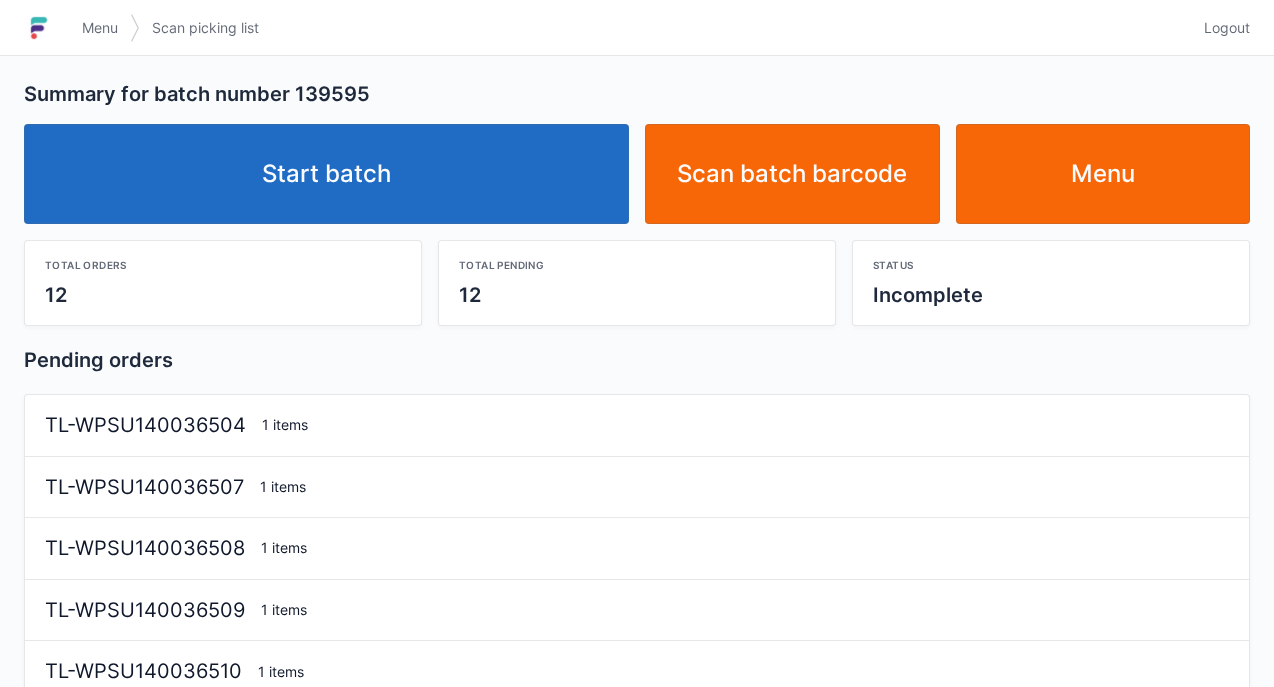 click on "Start batch" at bounding box center [326, 174] 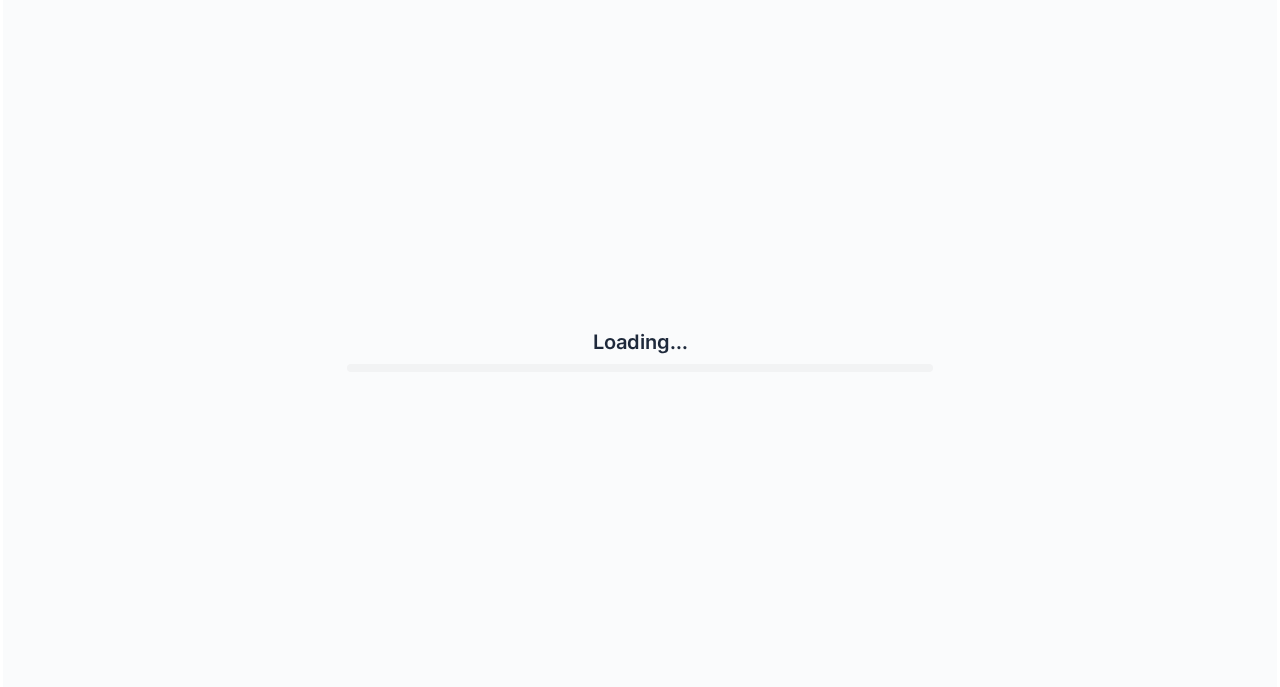 scroll, scrollTop: 0, scrollLeft: 0, axis: both 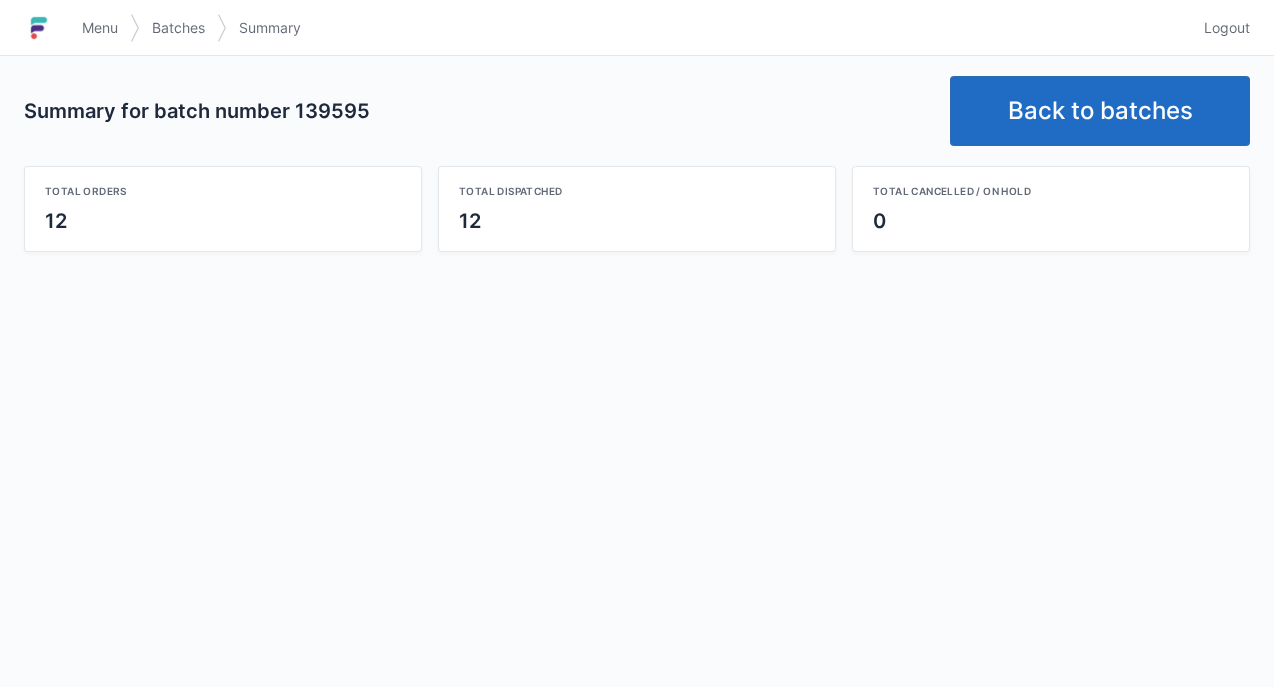 click on "Back to batches" at bounding box center (1100, 111) 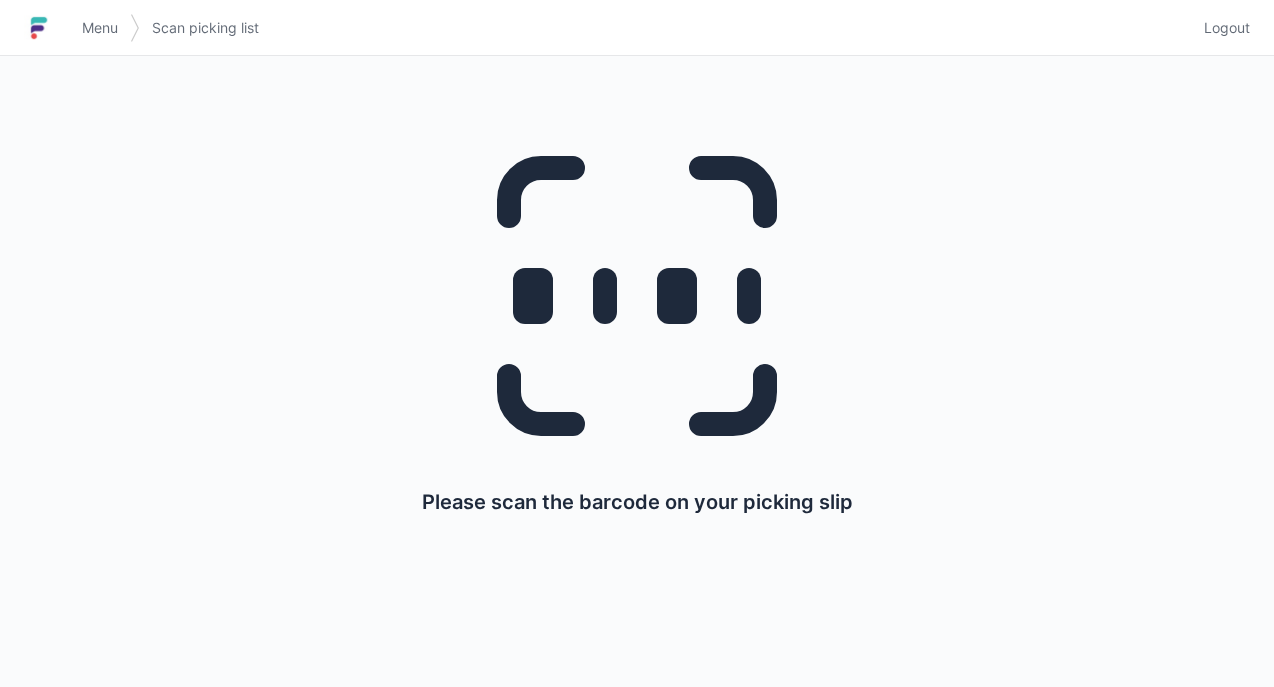scroll, scrollTop: 0, scrollLeft: 0, axis: both 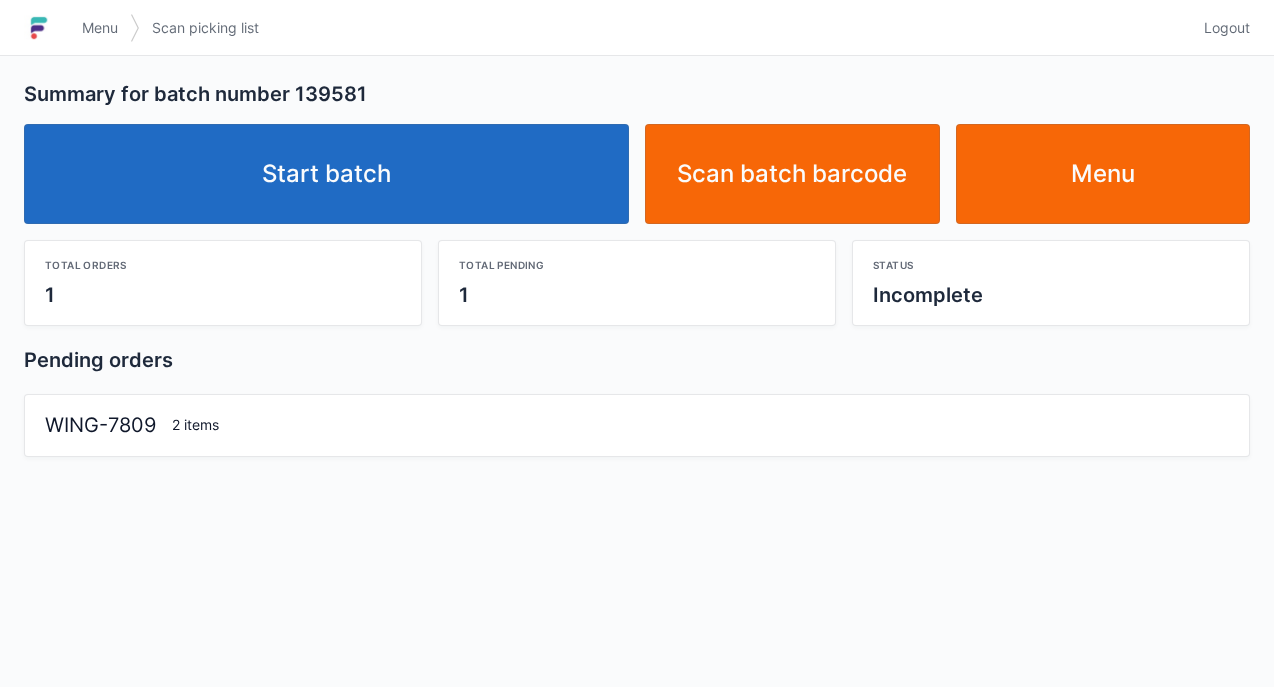 click on "Start batch" at bounding box center (326, 174) 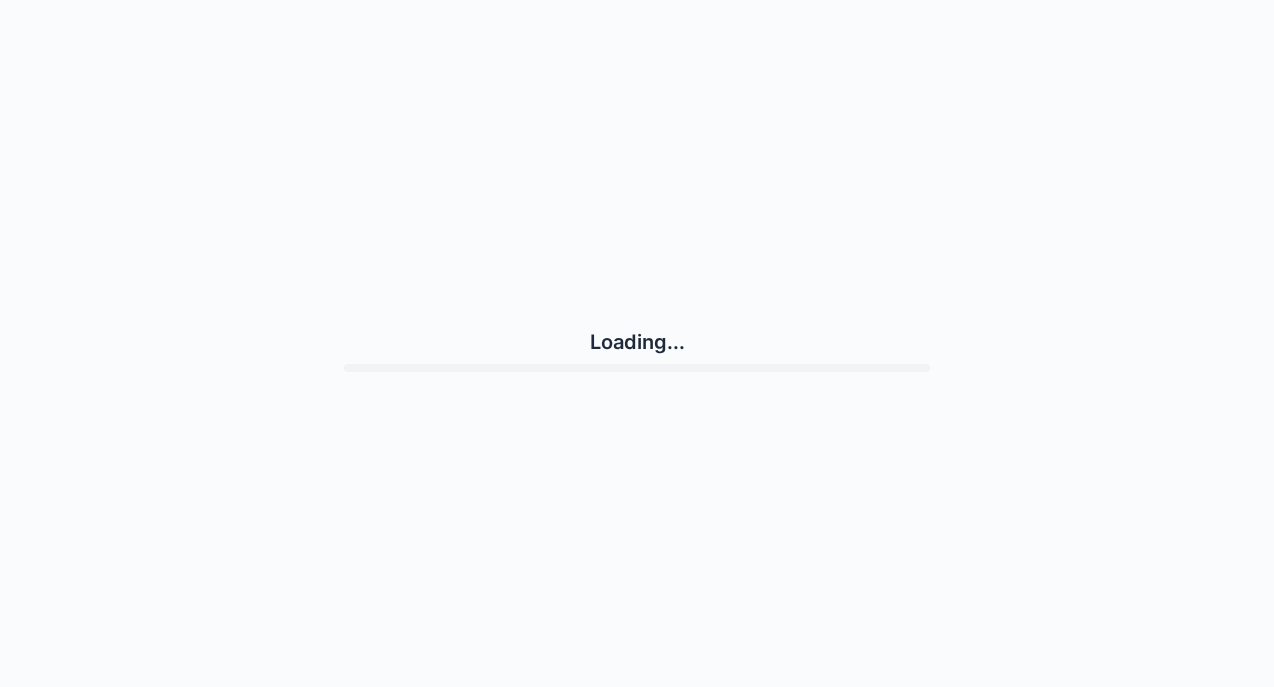 scroll, scrollTop: 0, scrollLeft: 0, axis: both 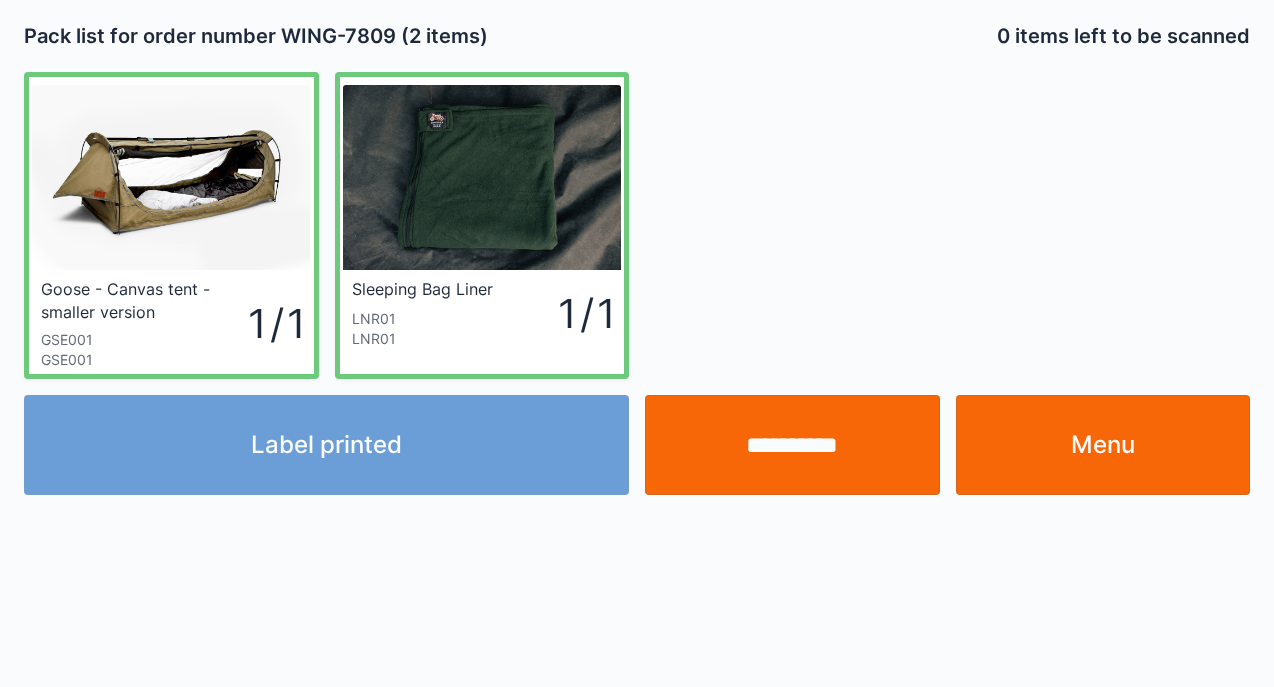 click on "Menu" at bounding box center [1103, 445] 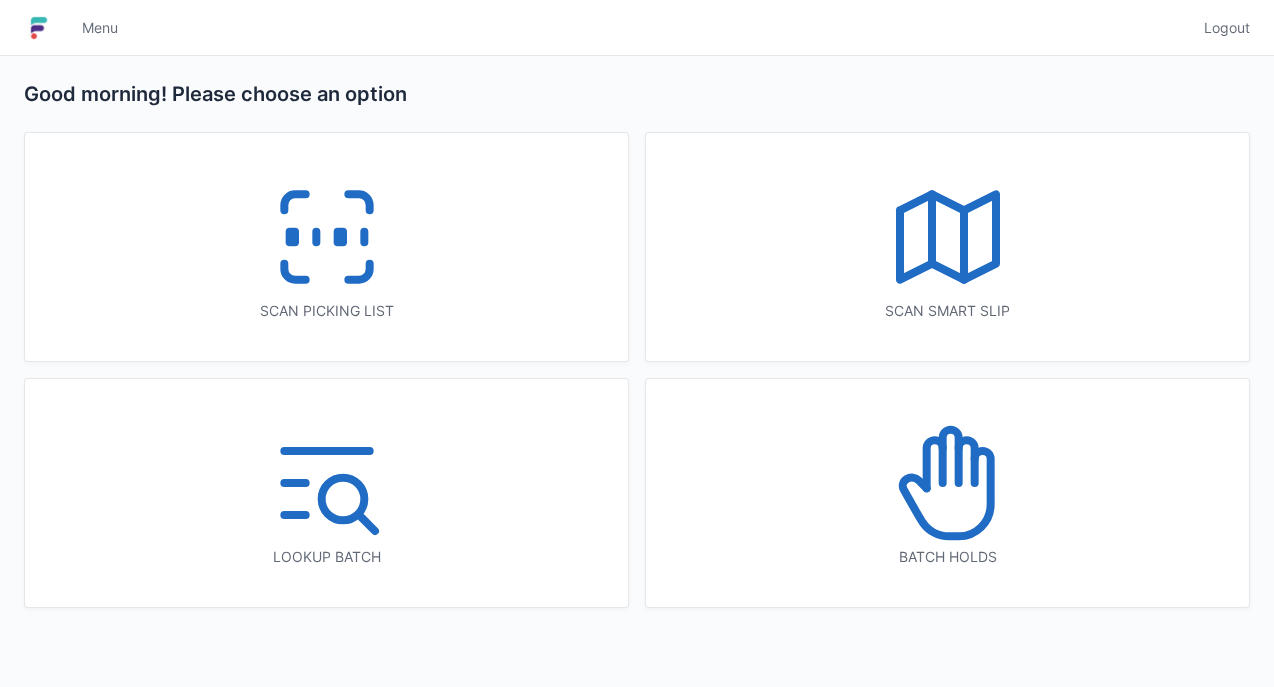scroll, scrollTop: 0, scrollLeft: 0, axis: both 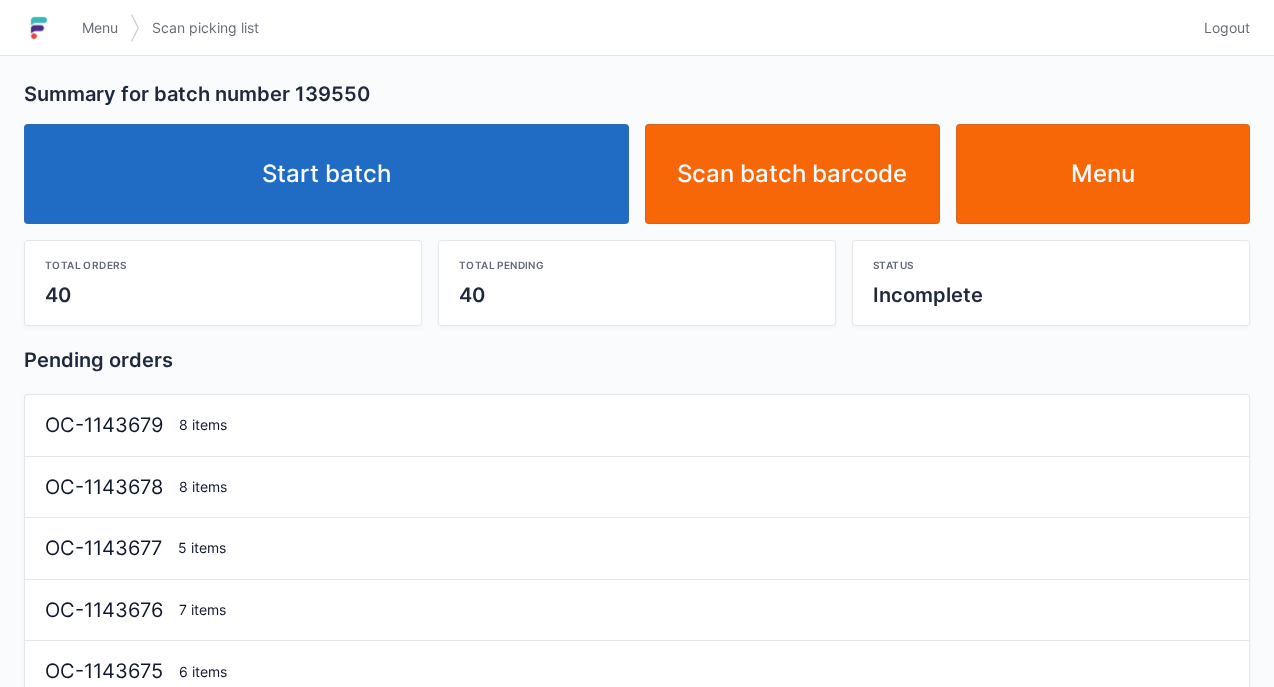 click on "Start batch" at bounding box center (326, 174) 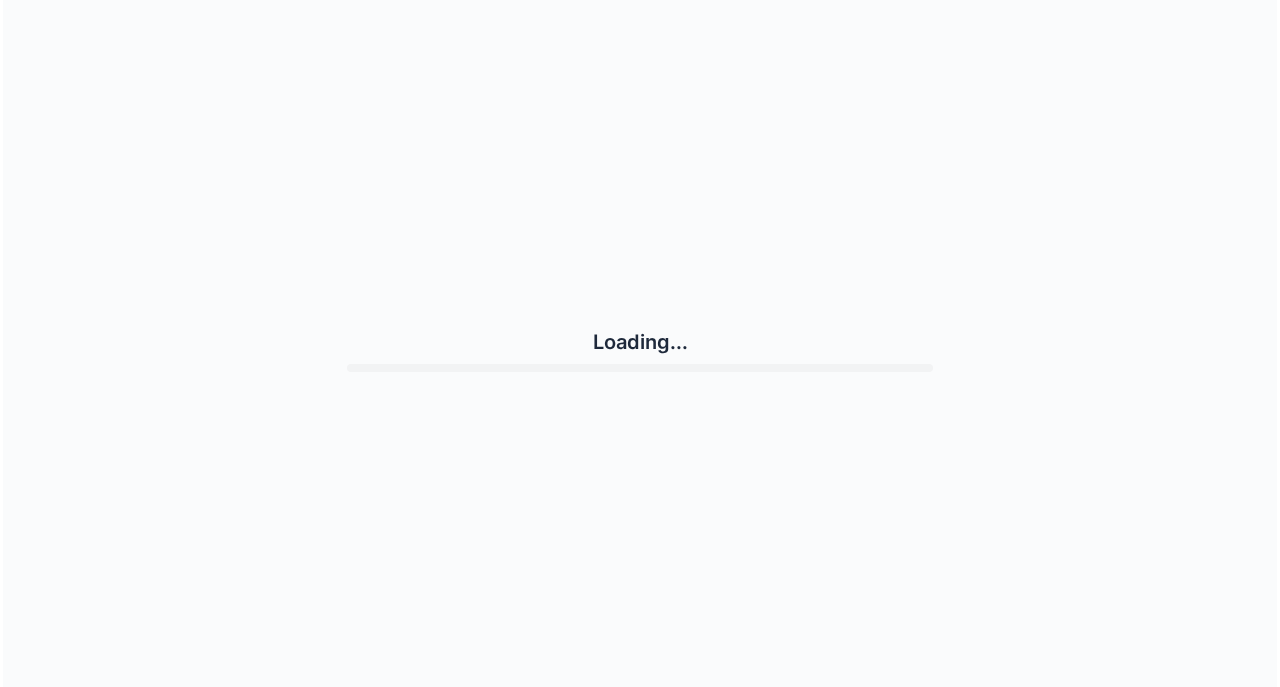 scroll, scrollTop: 0, scrollLeft: 0, axis: both 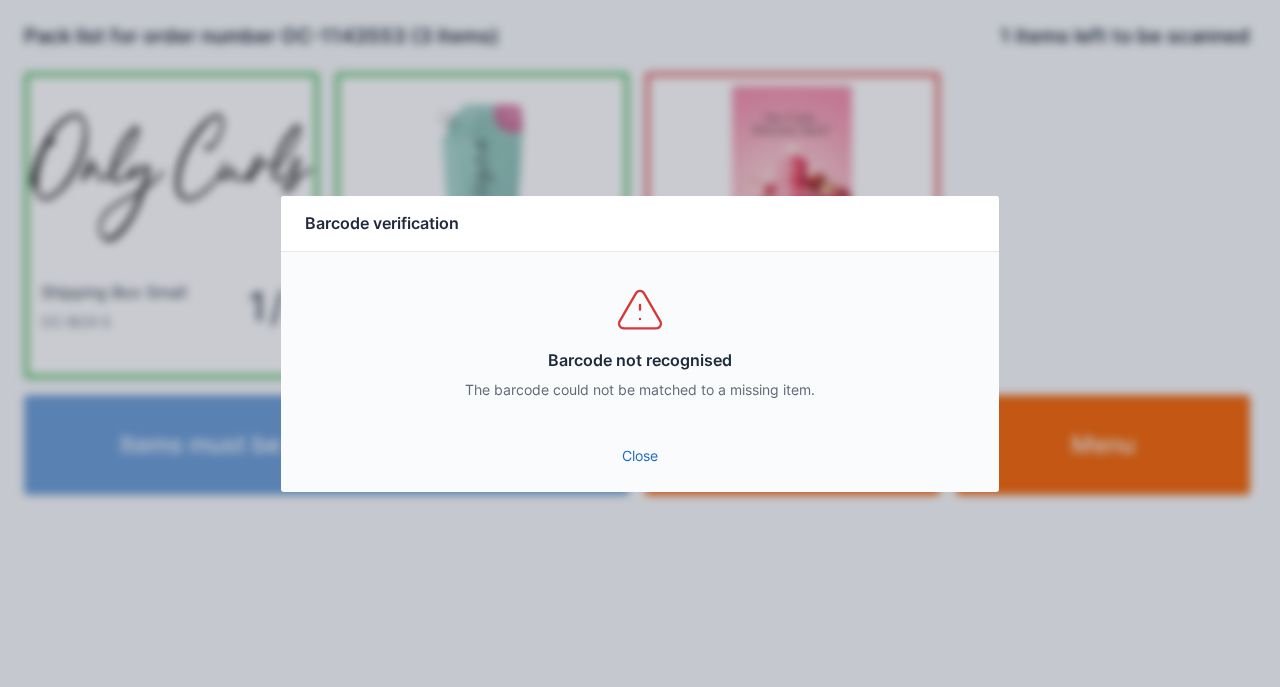 click on "Close" at bounding box center (640, 456) 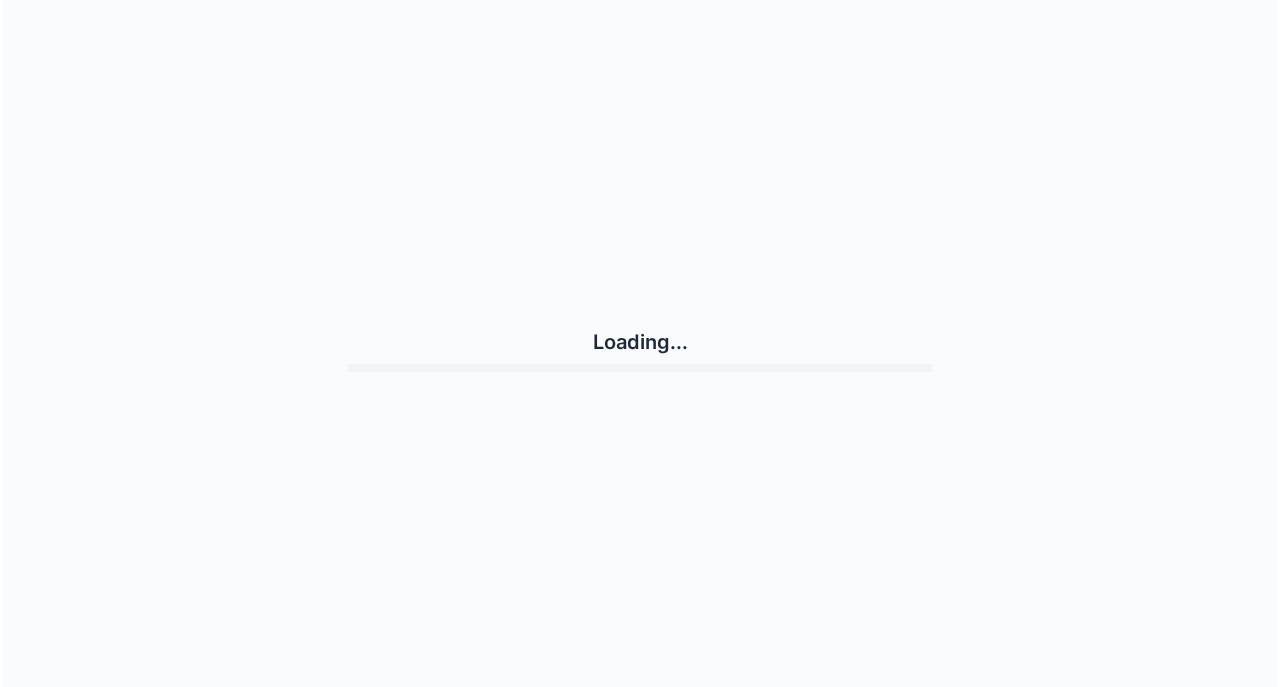 scroll, scrollTop: 0, scrollLeft: 0, axis: both 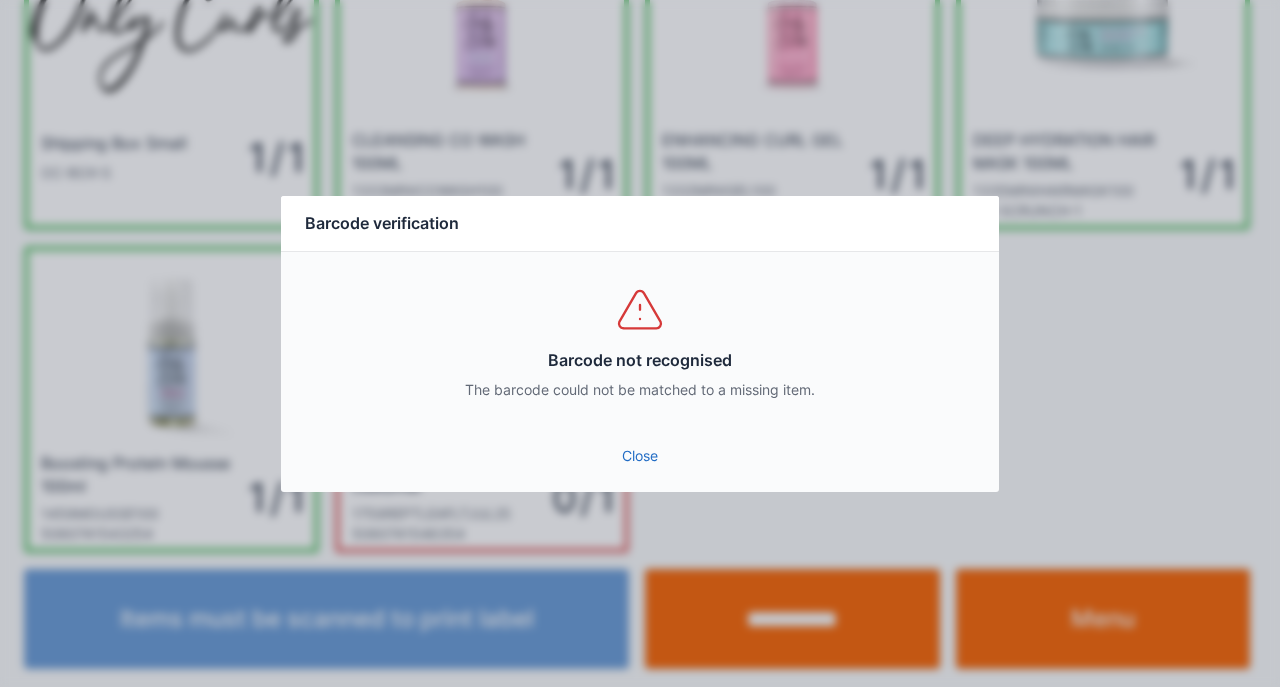 click on "Close" at bounding box center (640, 456) 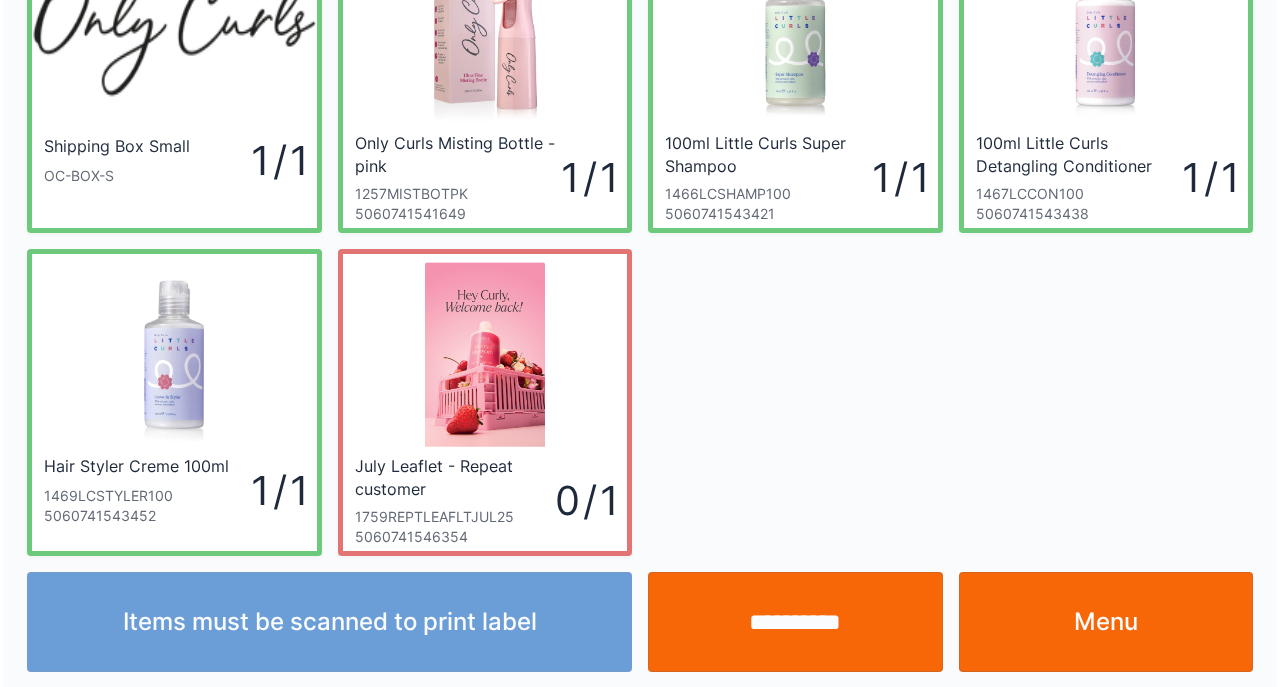 scroll, scrollTop: 149, scrollLeft: 0, axis: vertical 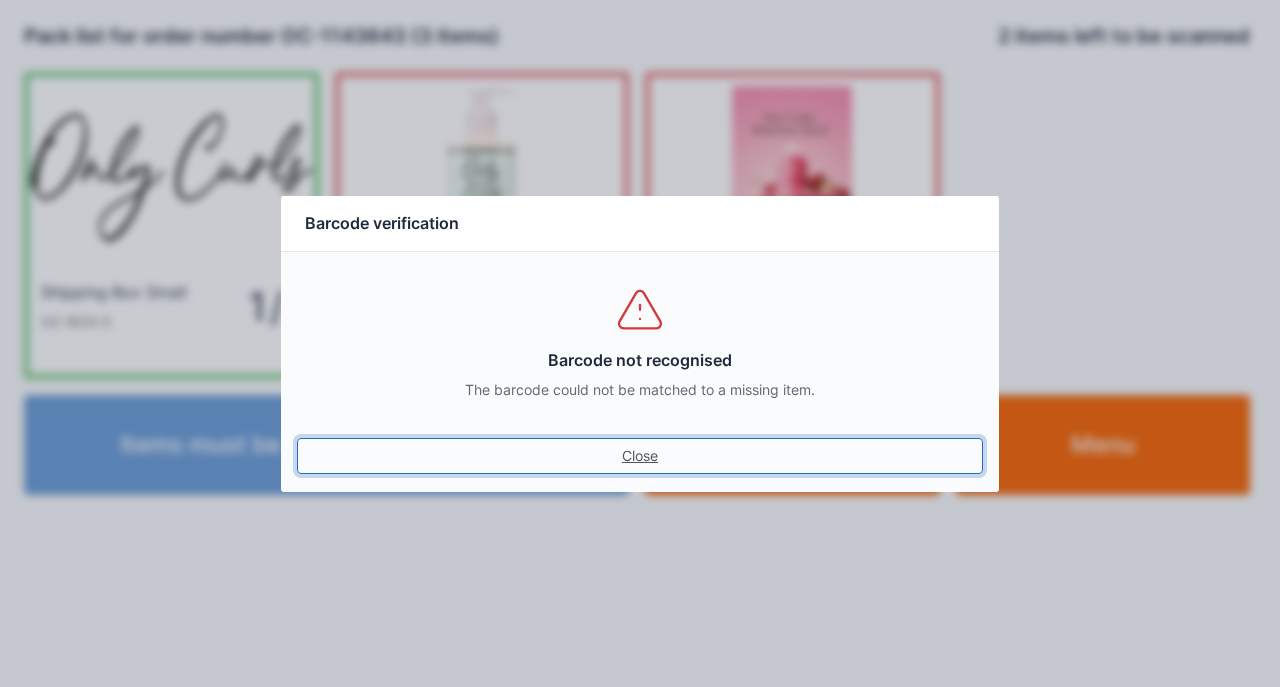 click on "Close" at bounding box center (640, 456) 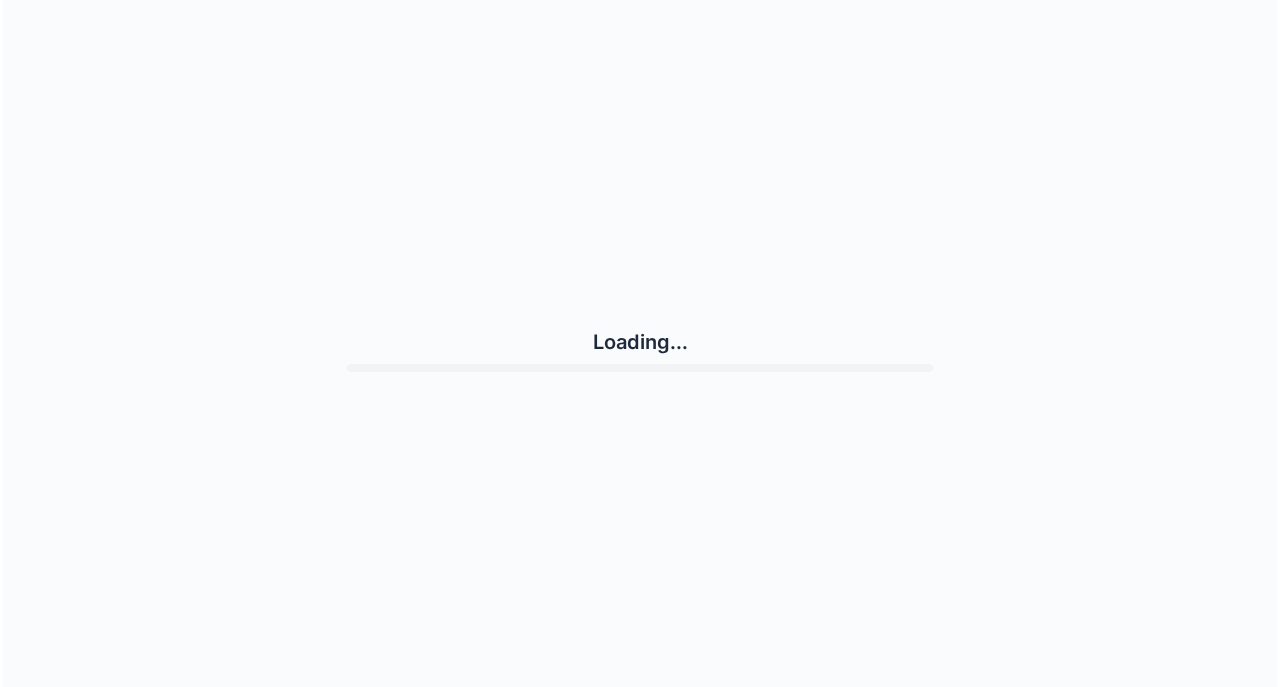 scroll, scrollTop: 0, scrollLeft: 0, axis: both 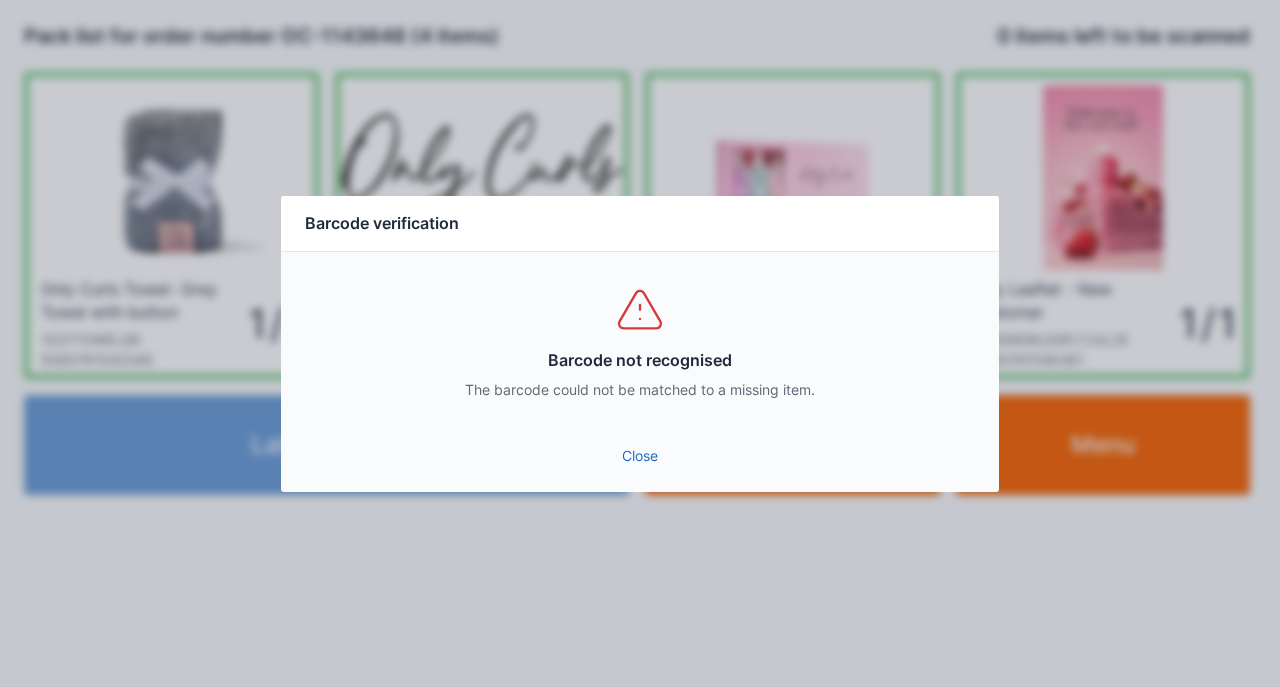 click on "Close" at bounding box center [640, 456] 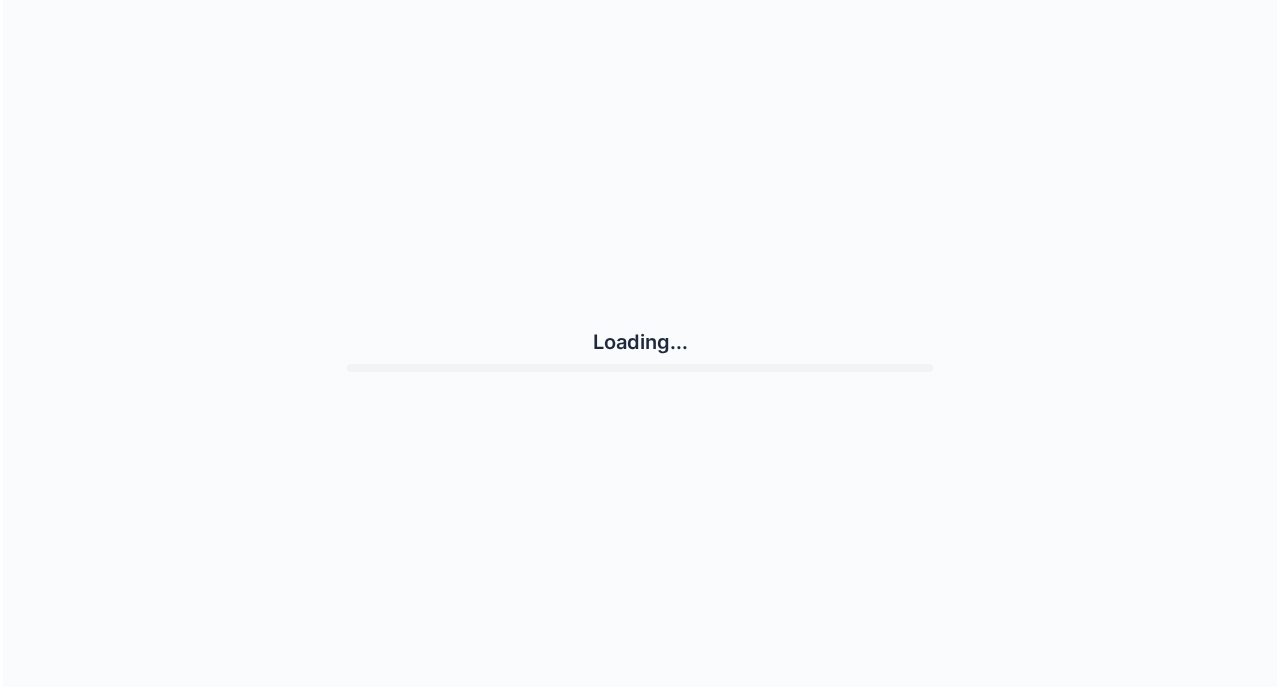 scroll, scrollTop: 0, scrollLeft: 0, axis: both 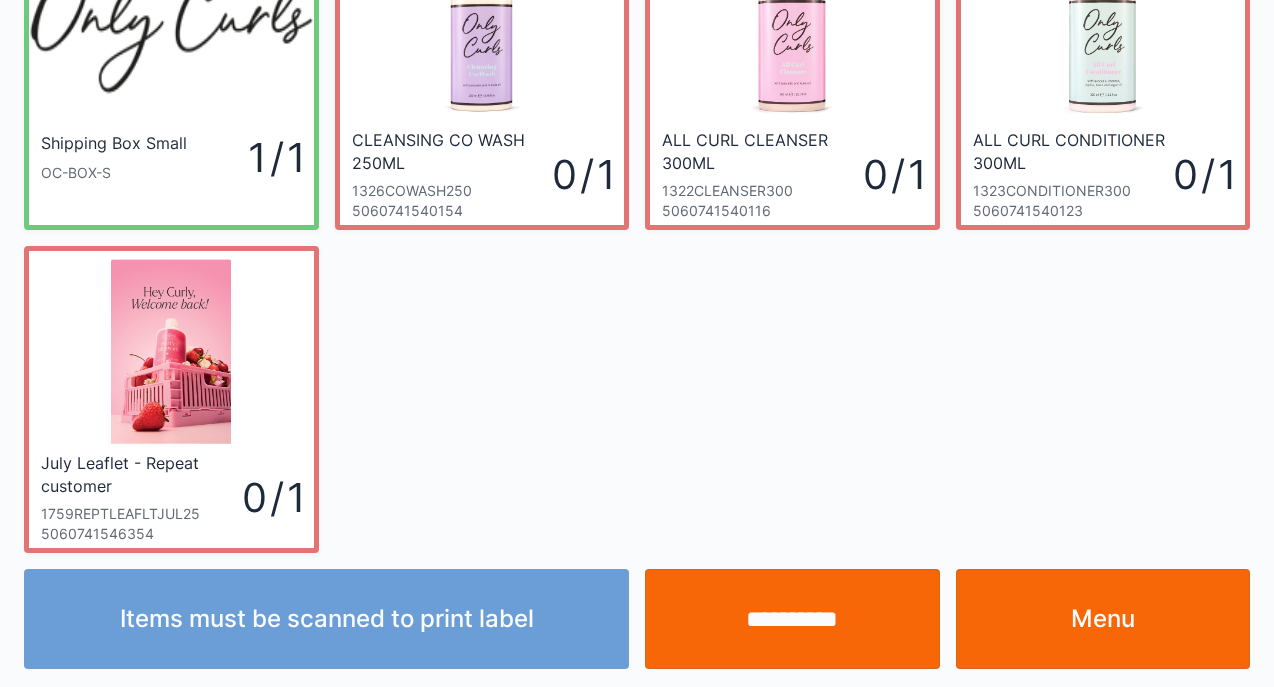 click on "**********" at bounding box center [792, 619] 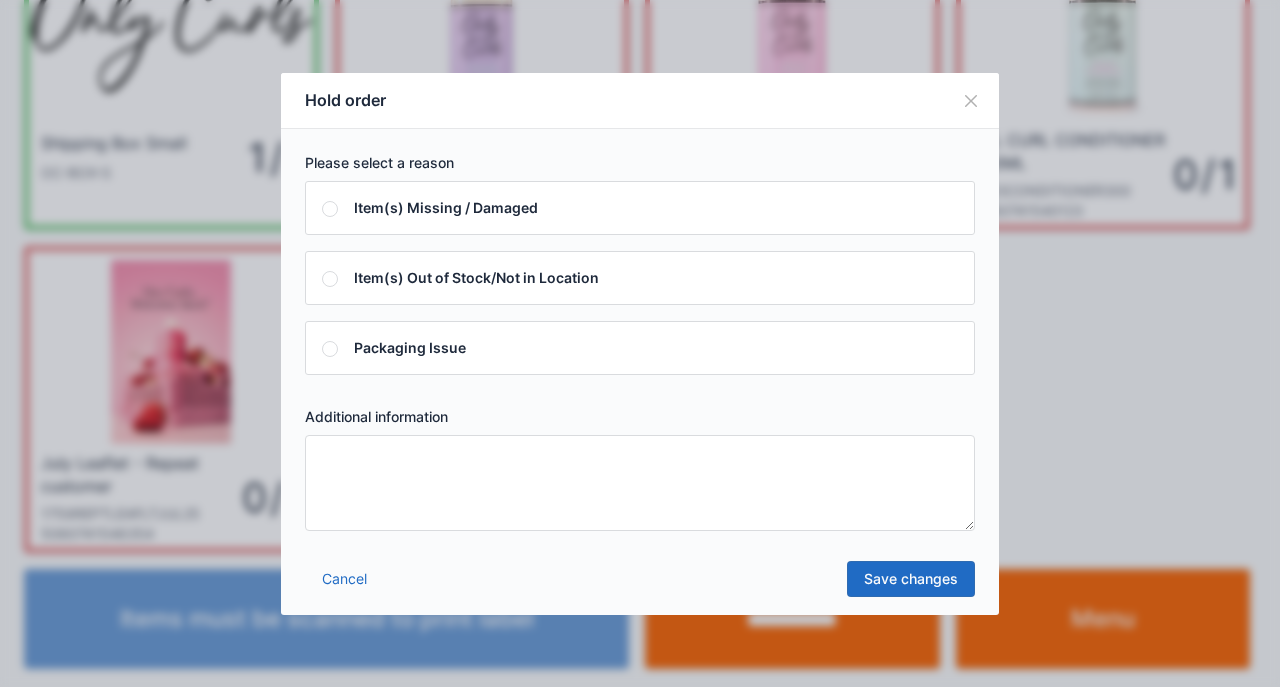 click at bounding box center (640, 483) 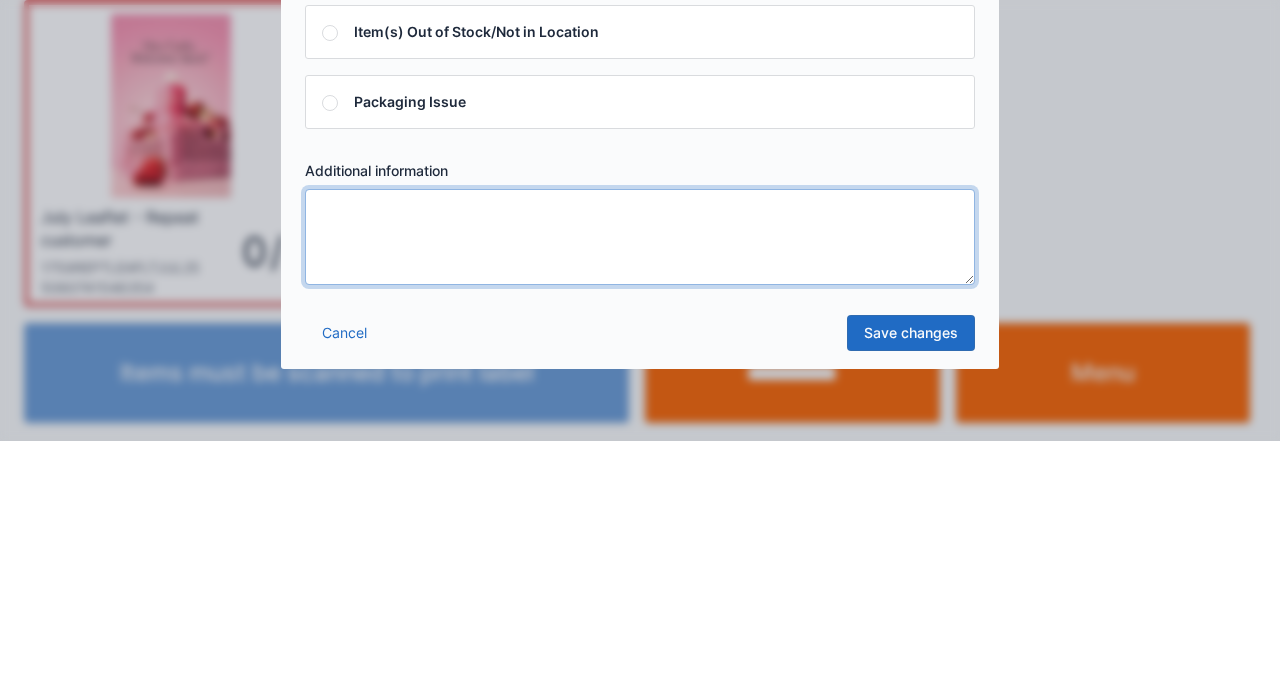 scroll, scrollTop: 149, scrollLeft: 0, axis: vertical 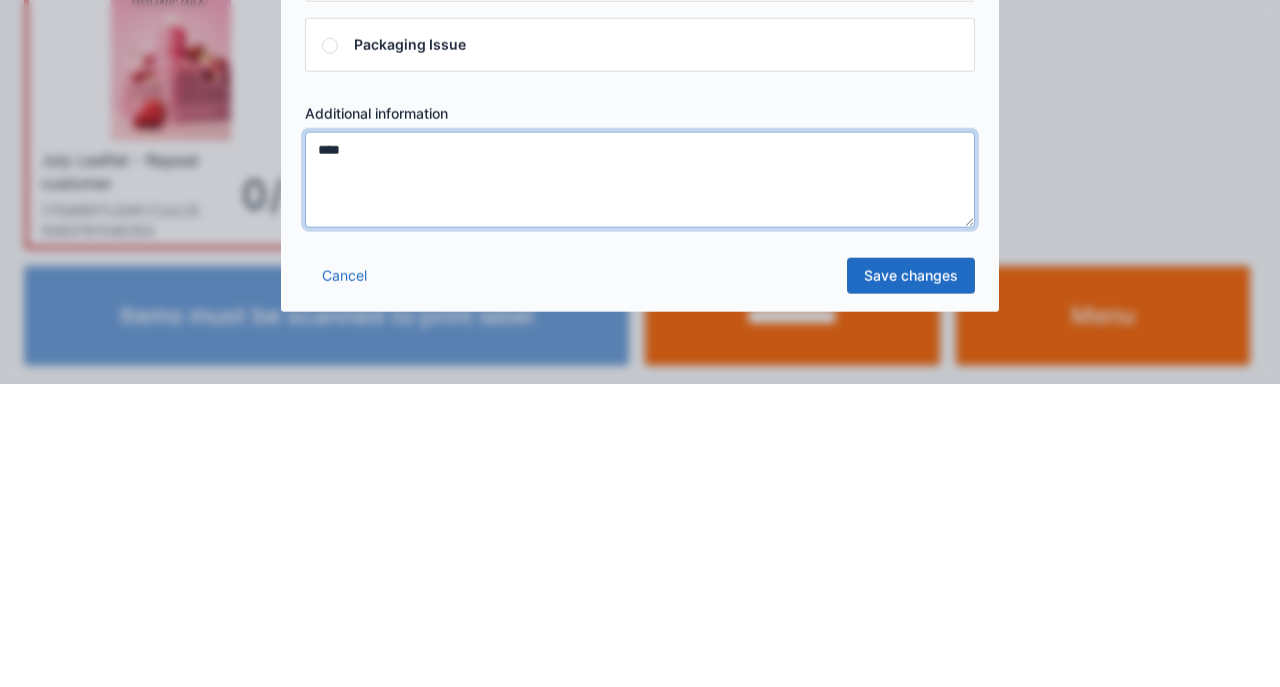 type on "****" 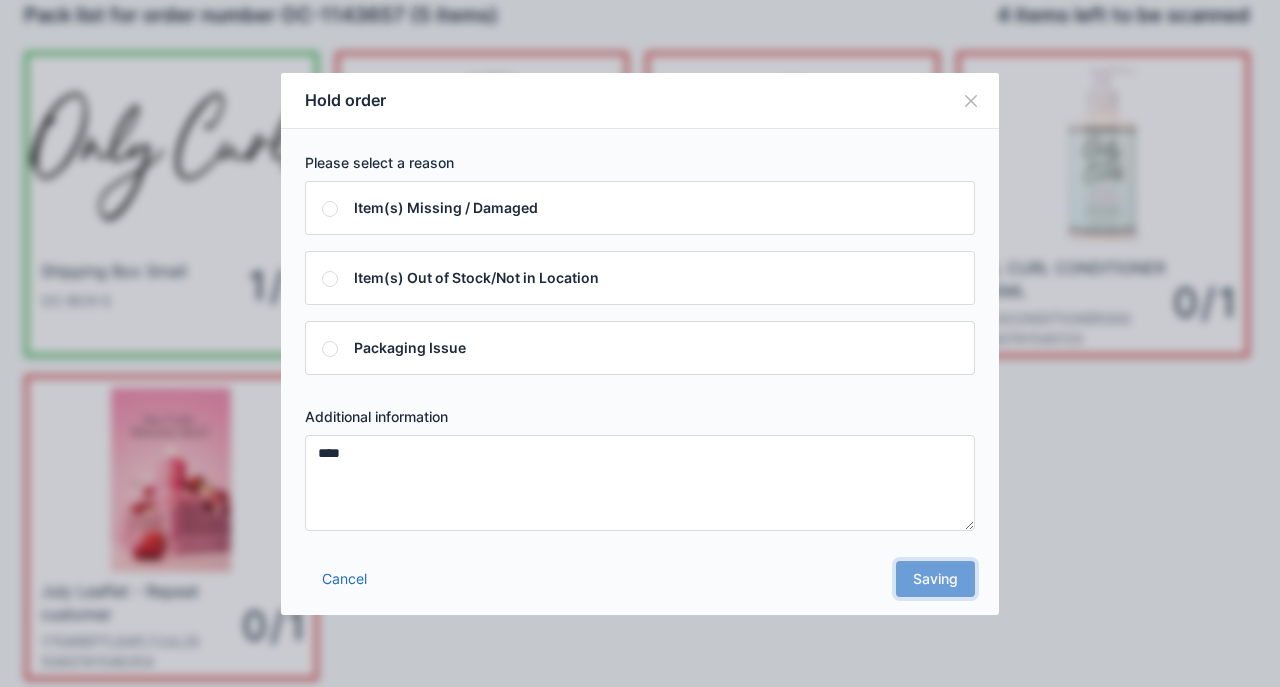 scroll, scrollTop: 0, scrollLeft: 0, axis: both 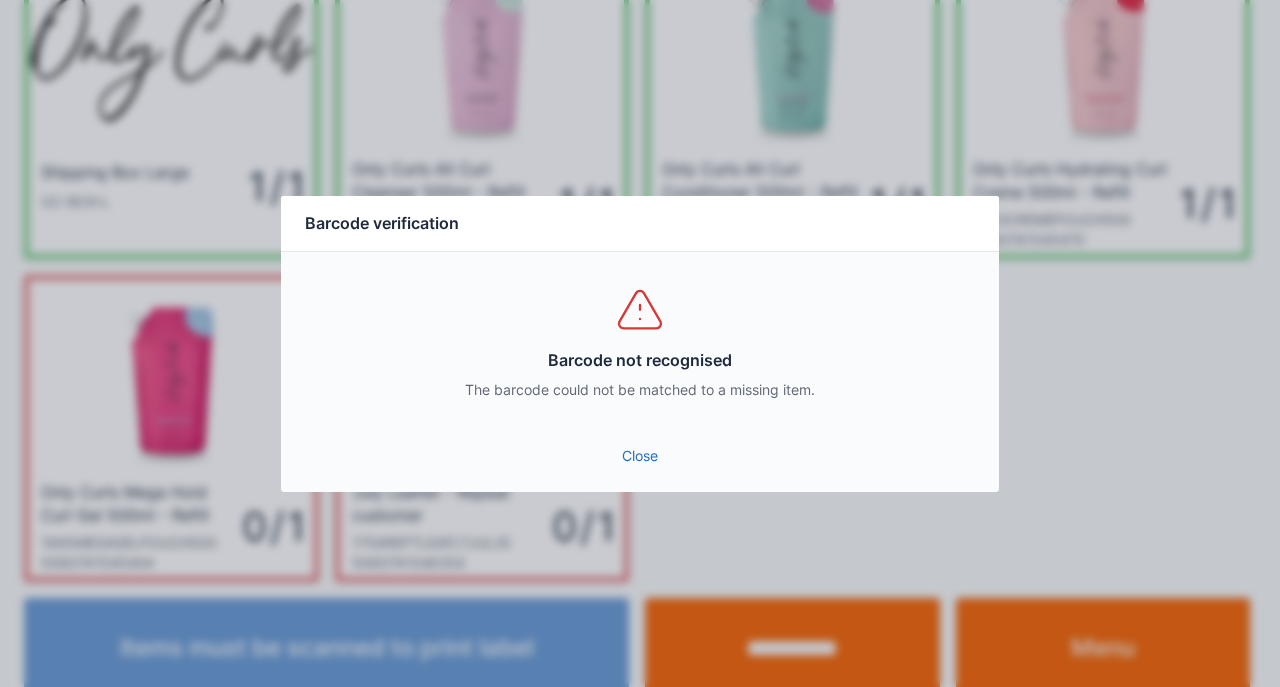 click on "Barcode not recognised The barcode could not be matched to a missing item." at bounding box center (640, 342) 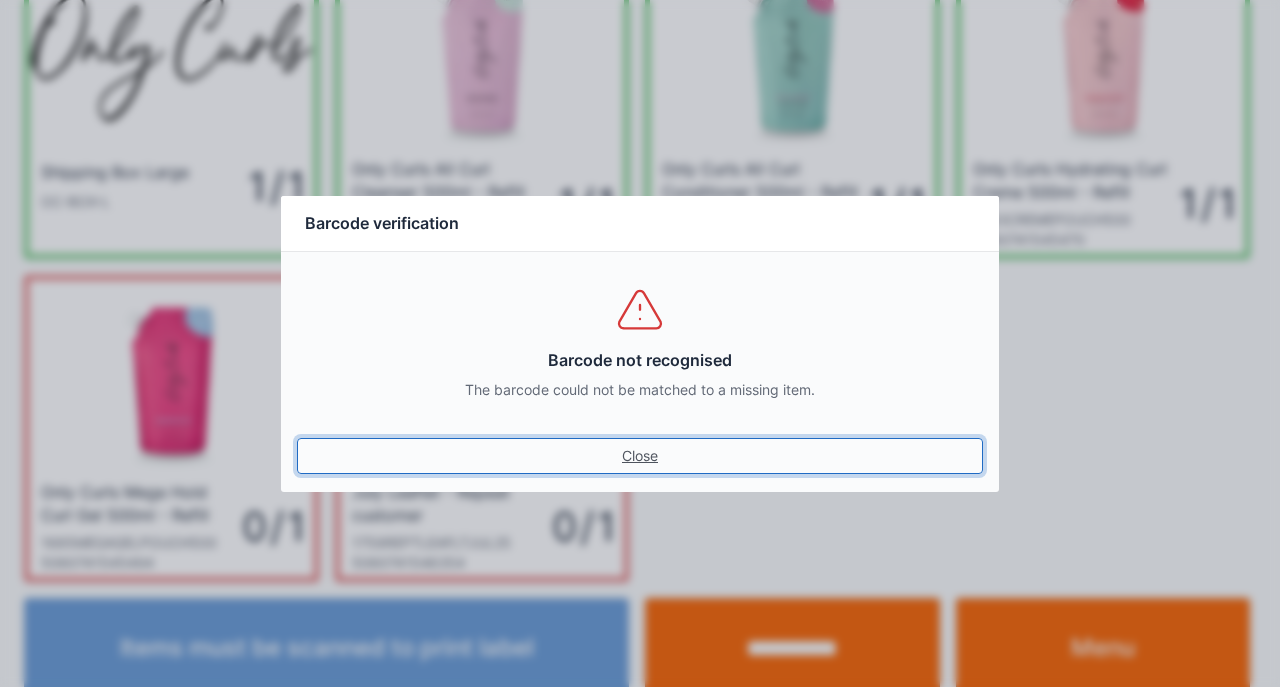 click on "Close" at bounding box center (640, 456) 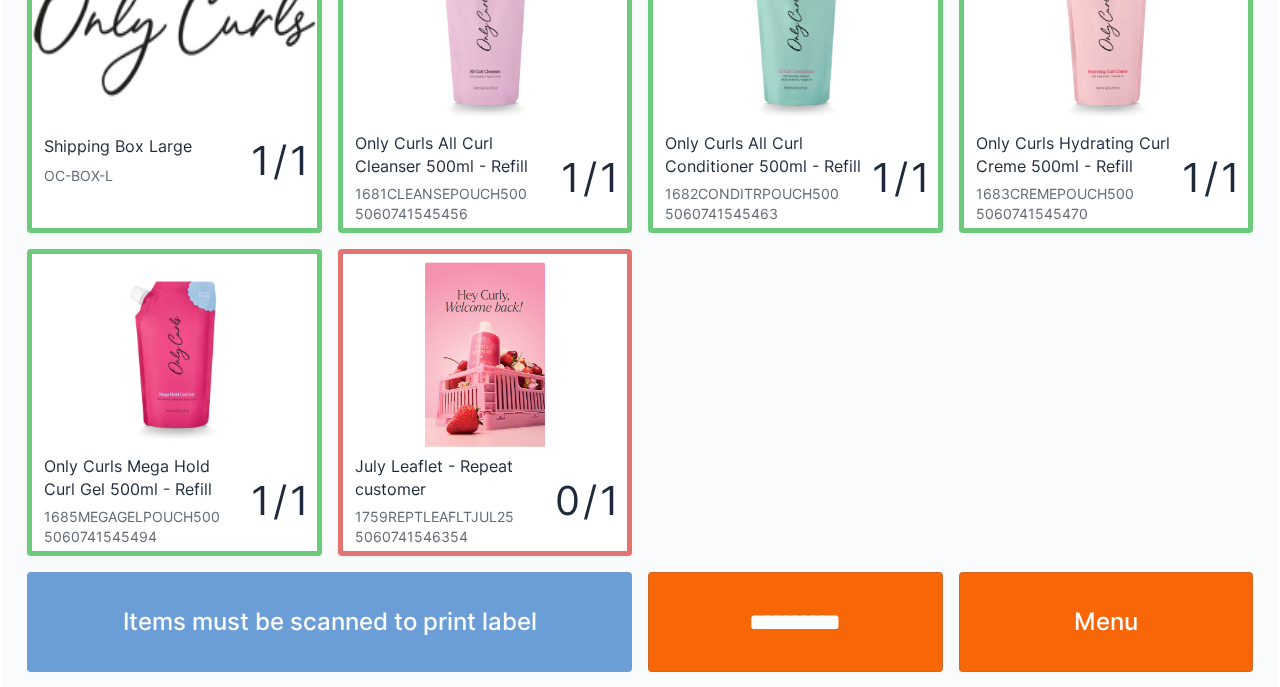 scroll, scrollTop: 149, scrollLeft: 0, axis: vertical 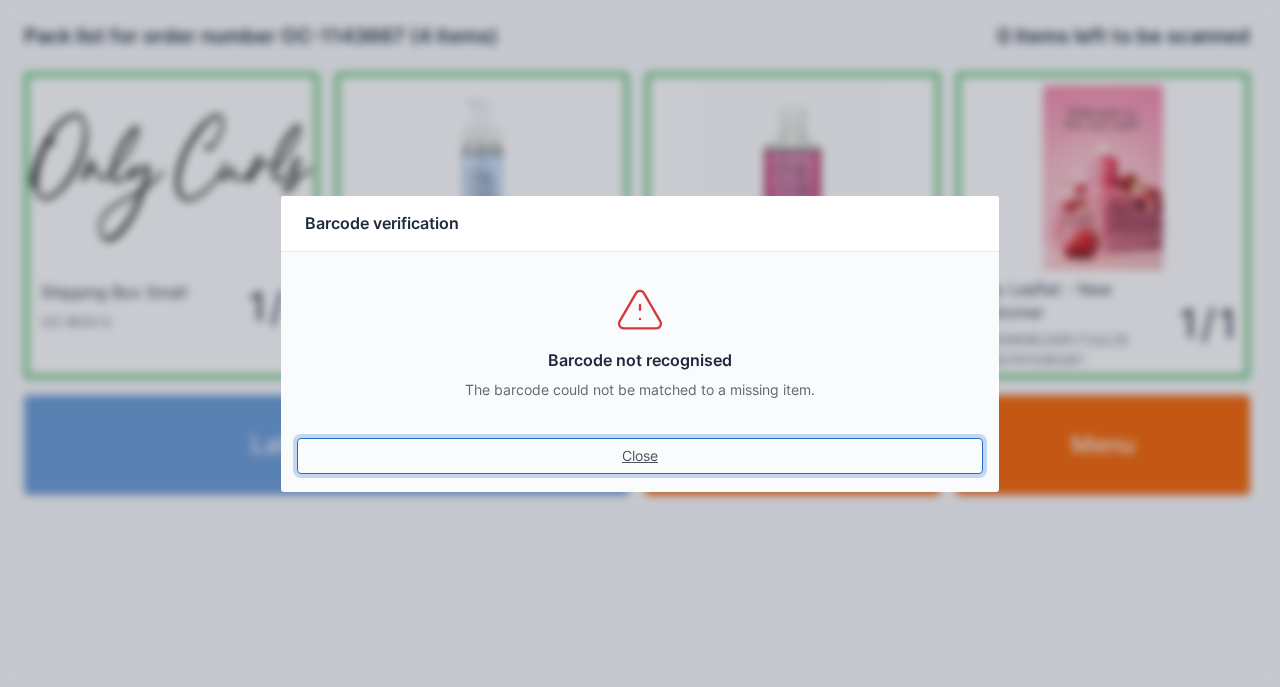 click on "Close" at bounding box center [640, 456] 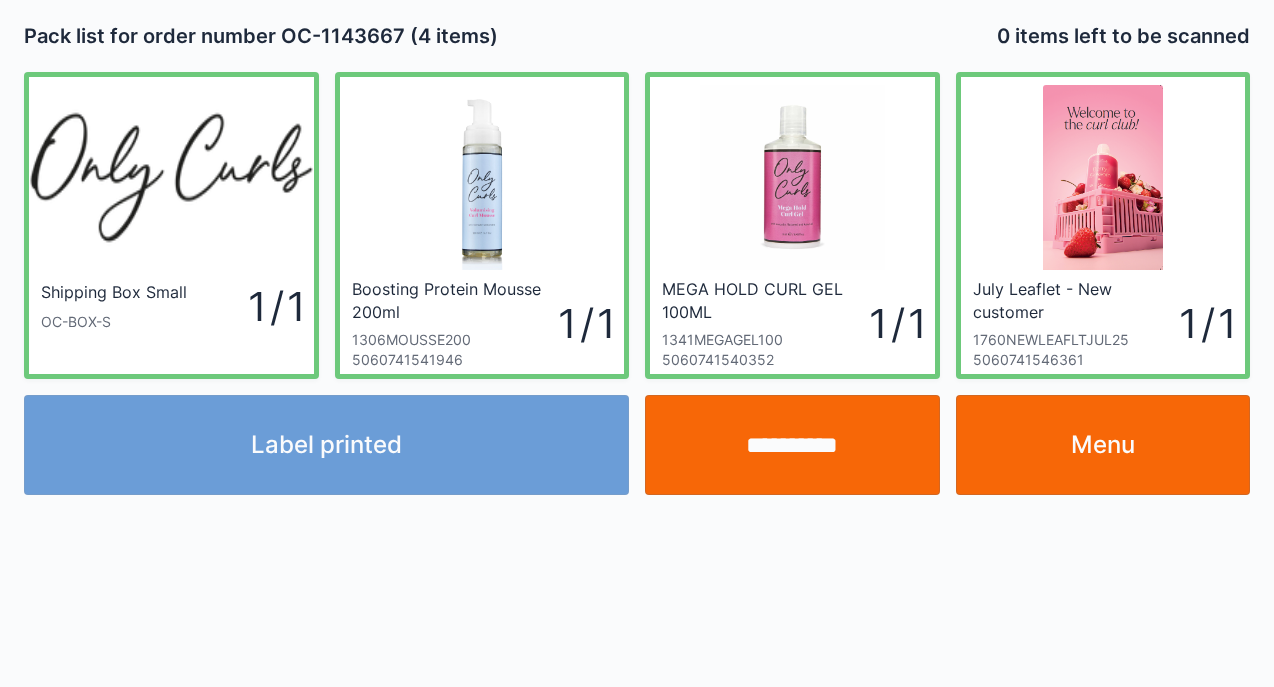 click on "**********" at bounding box center [792, 445] 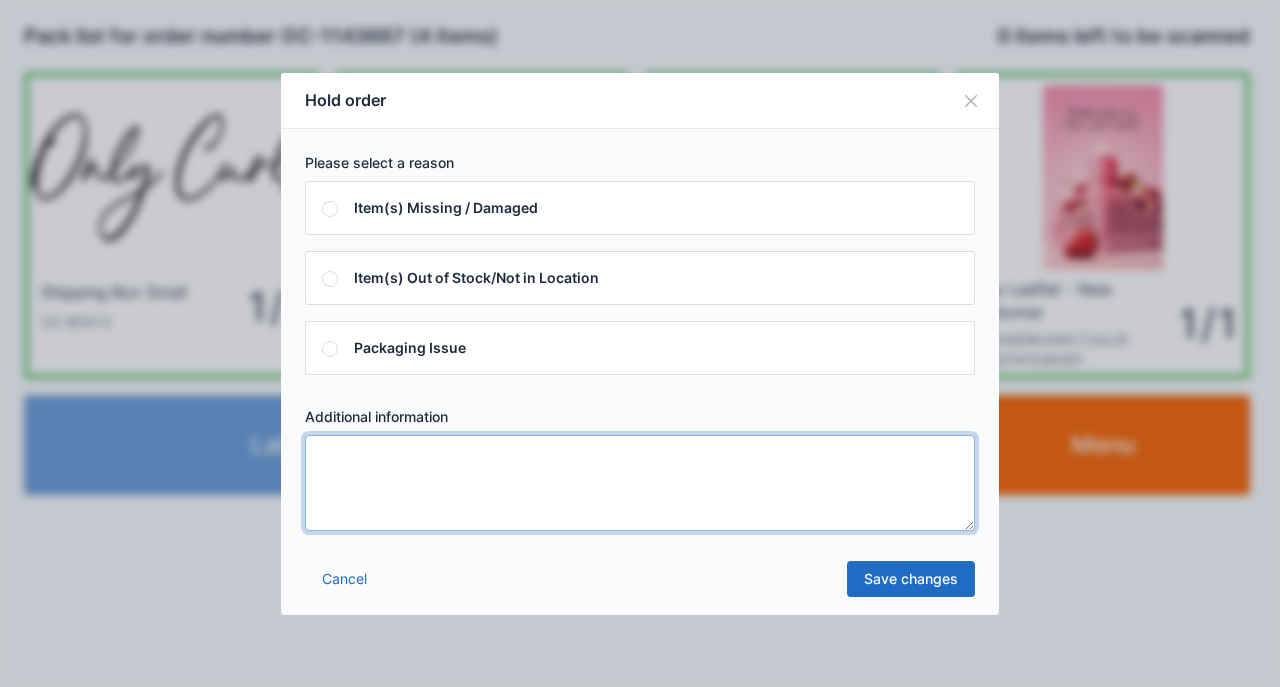 click at bounding box center [640, 483] 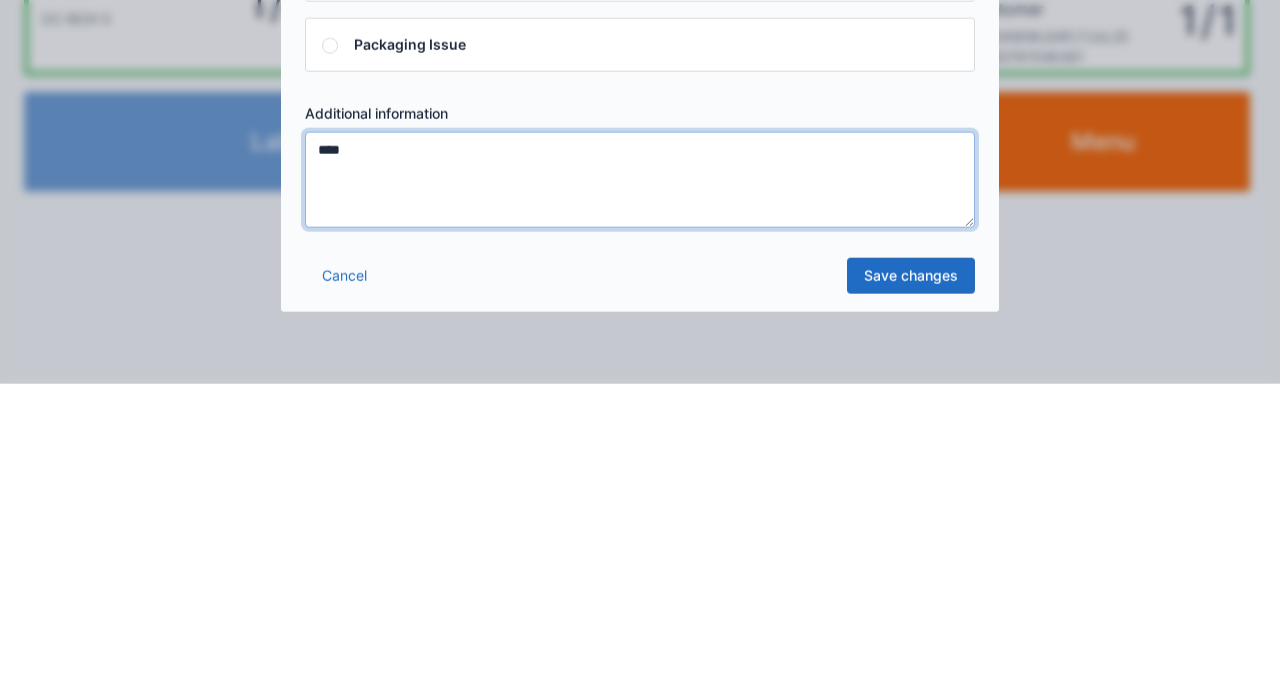 type on "****" 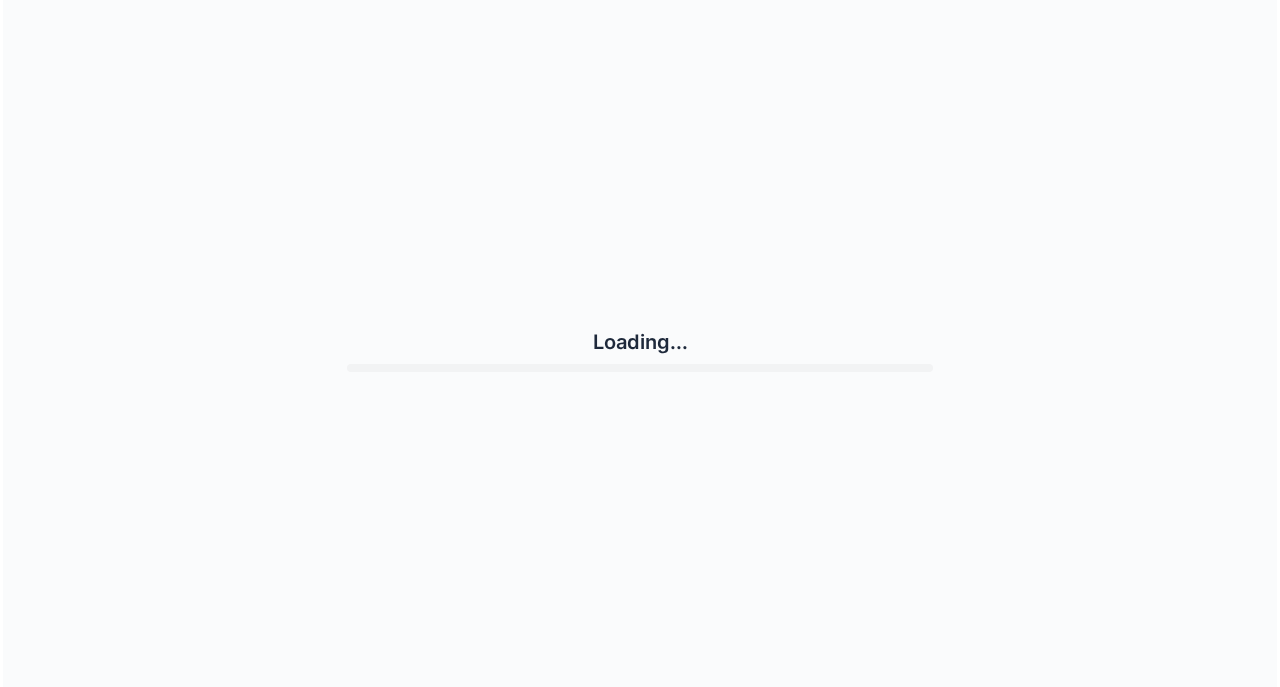 scroll, scrollTop: 0, scrollLeft: 0, axis: both 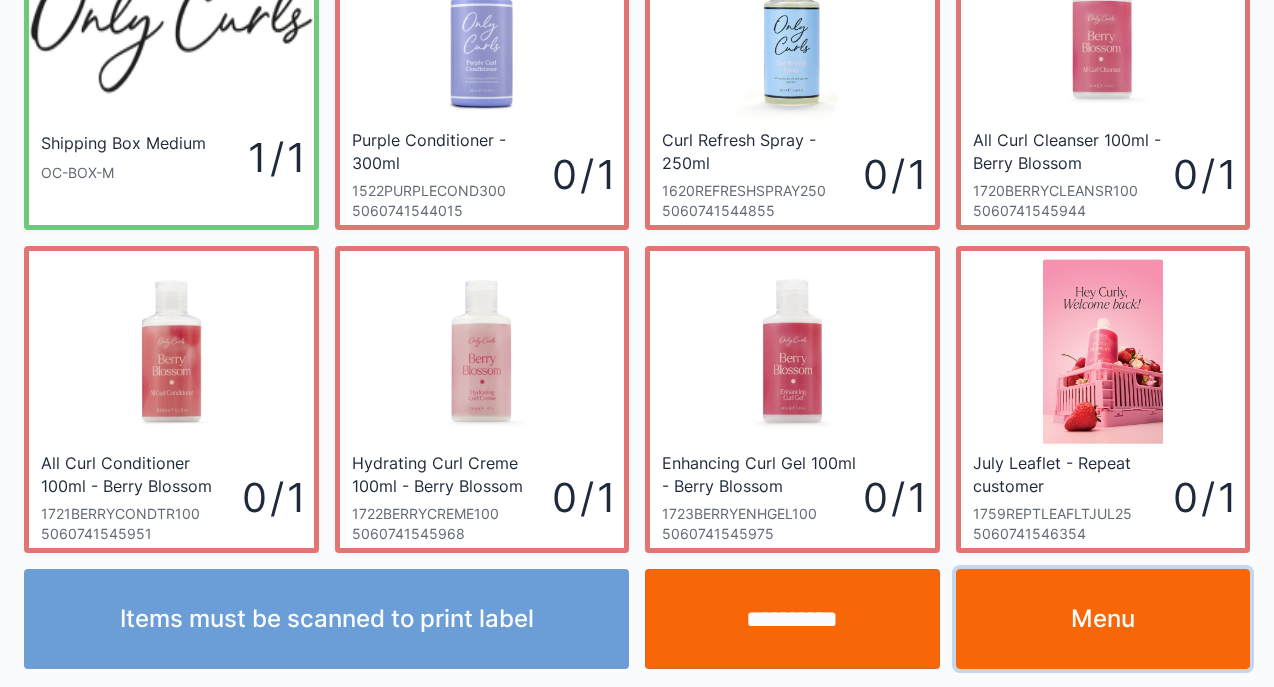 click on "Menu" at bounding box center [1103, 619] 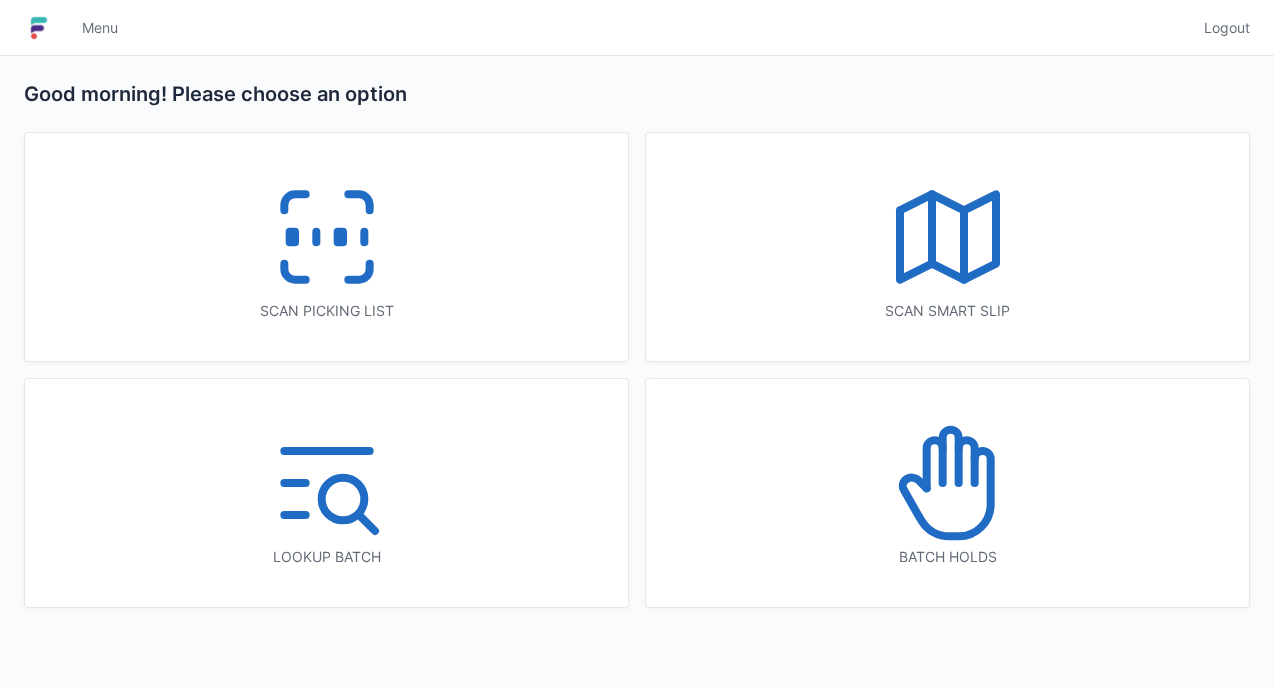 scroll, scrollTop: 0, scrollLeft: 0, axis: both 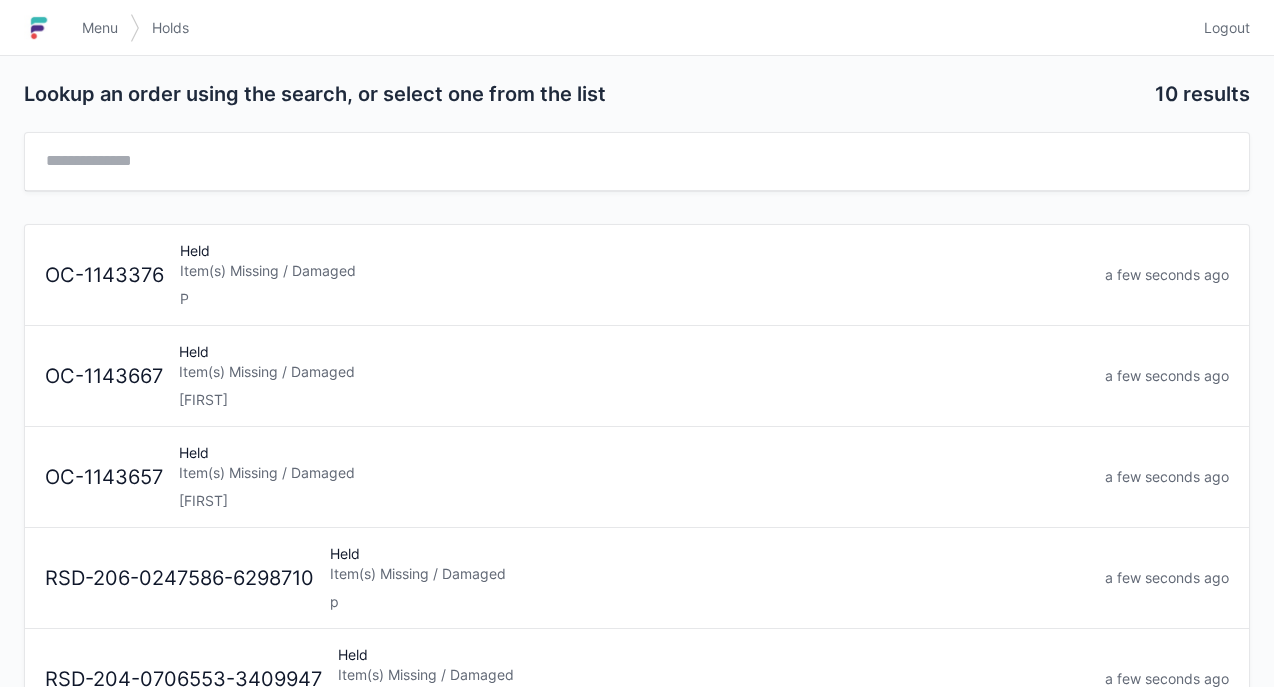 click on "Menu" at bounding box center [100, 28] 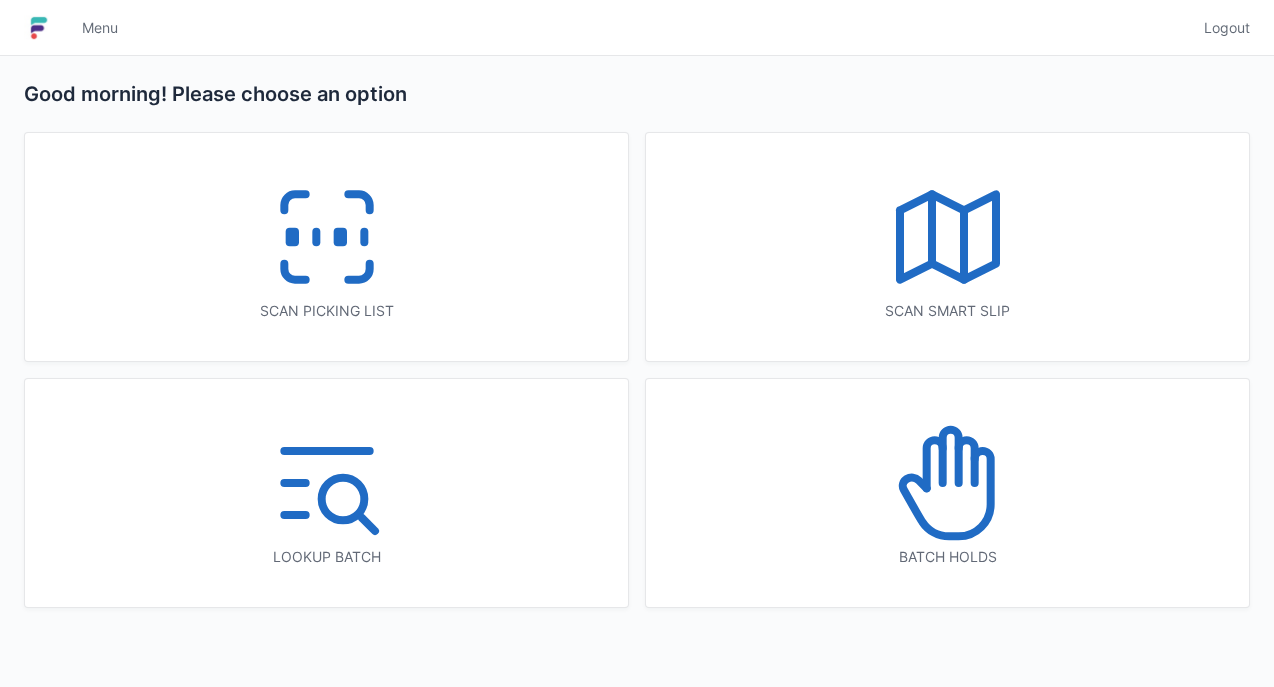 scroll, scrollTop: 0, scrollLeft: 0, axis: both 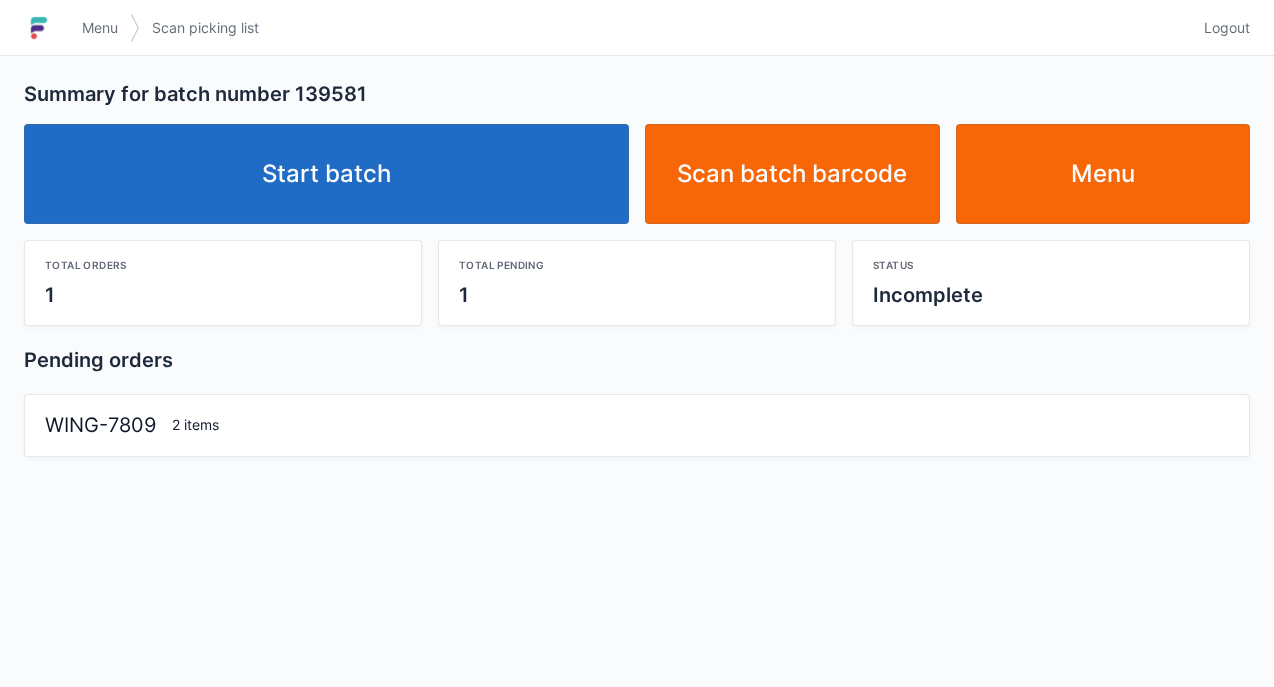click on "Start batch" at bounding box center (326, 174) 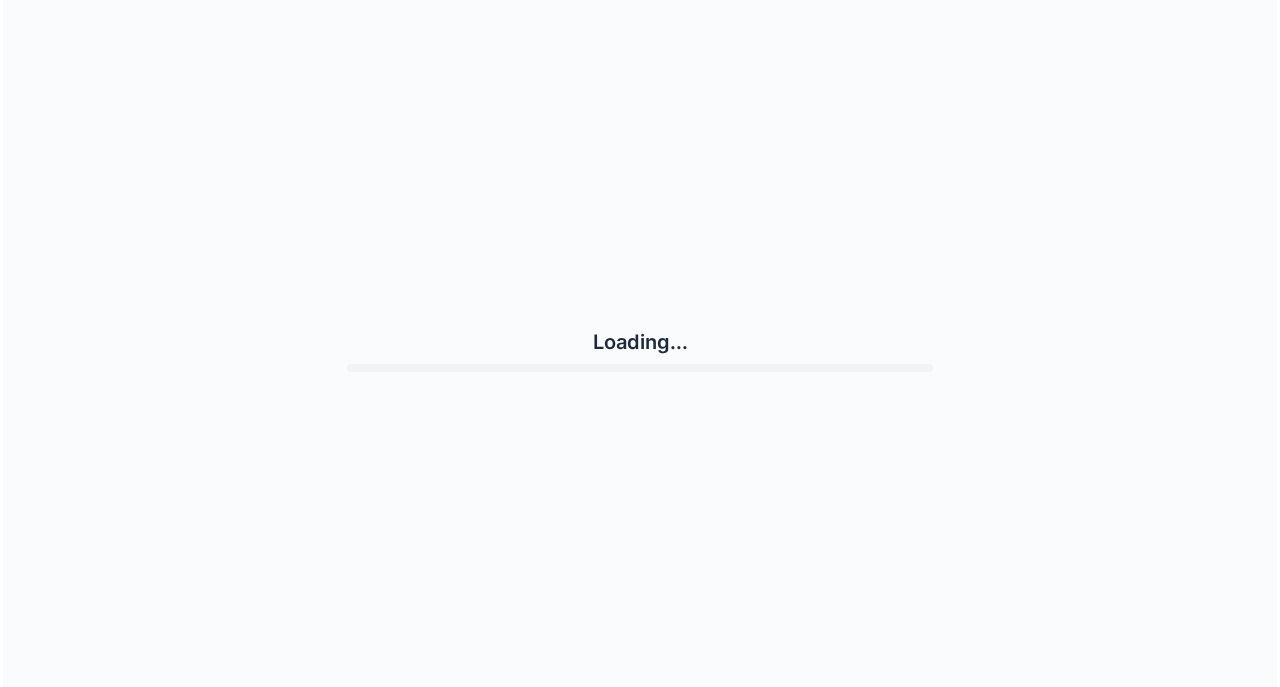 scroll, scrollTop: 0, scrollLeft: 0, axis: both 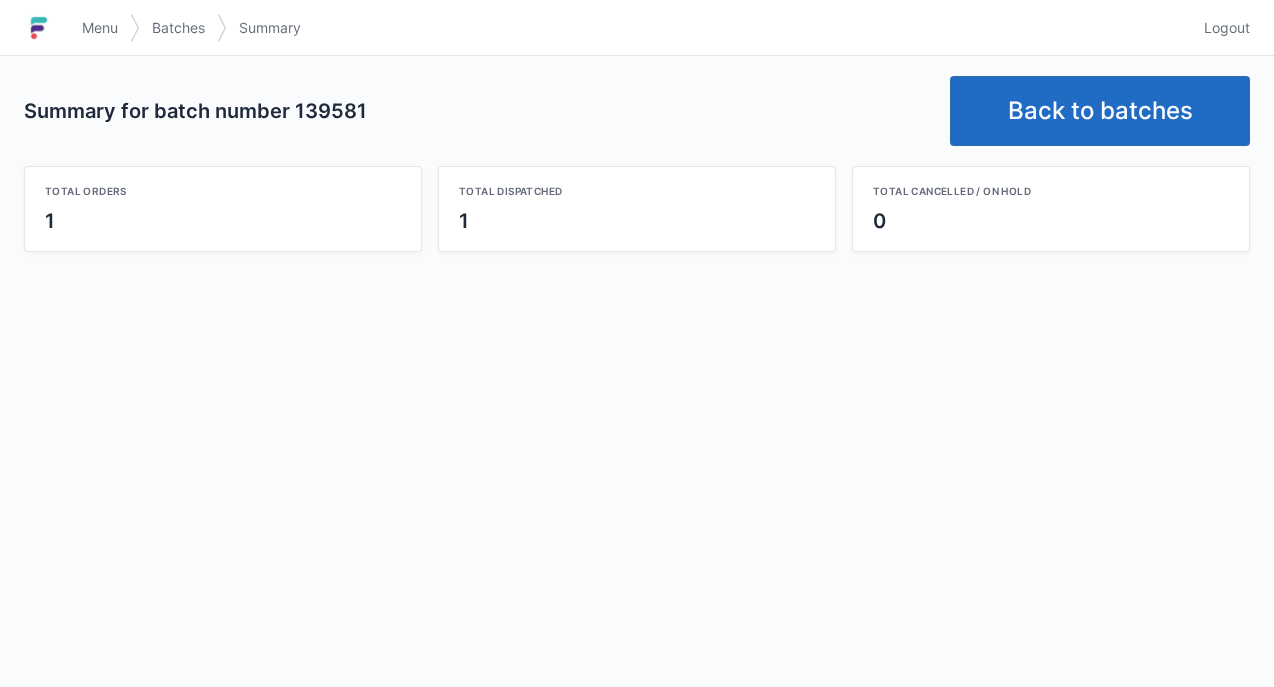 click on "Back to batches" at bounding box center [1100, 111] 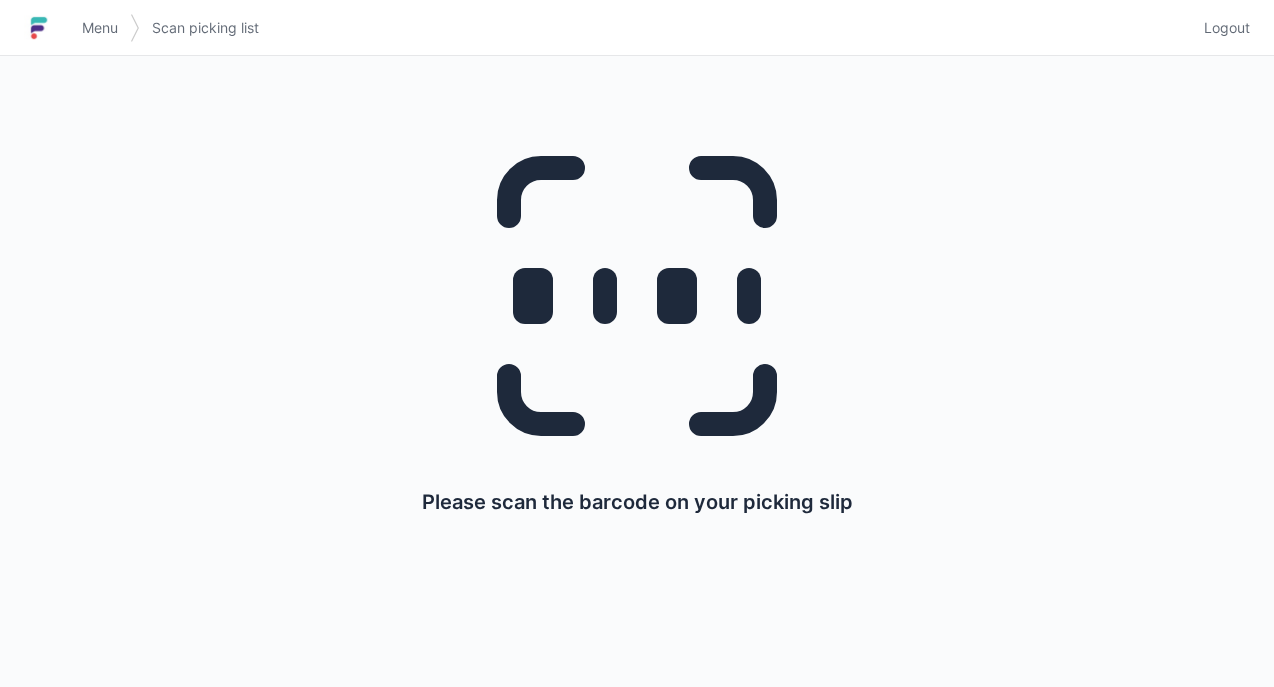 scroll, scrollTop: 0, scrollLeft: 0, axis: both 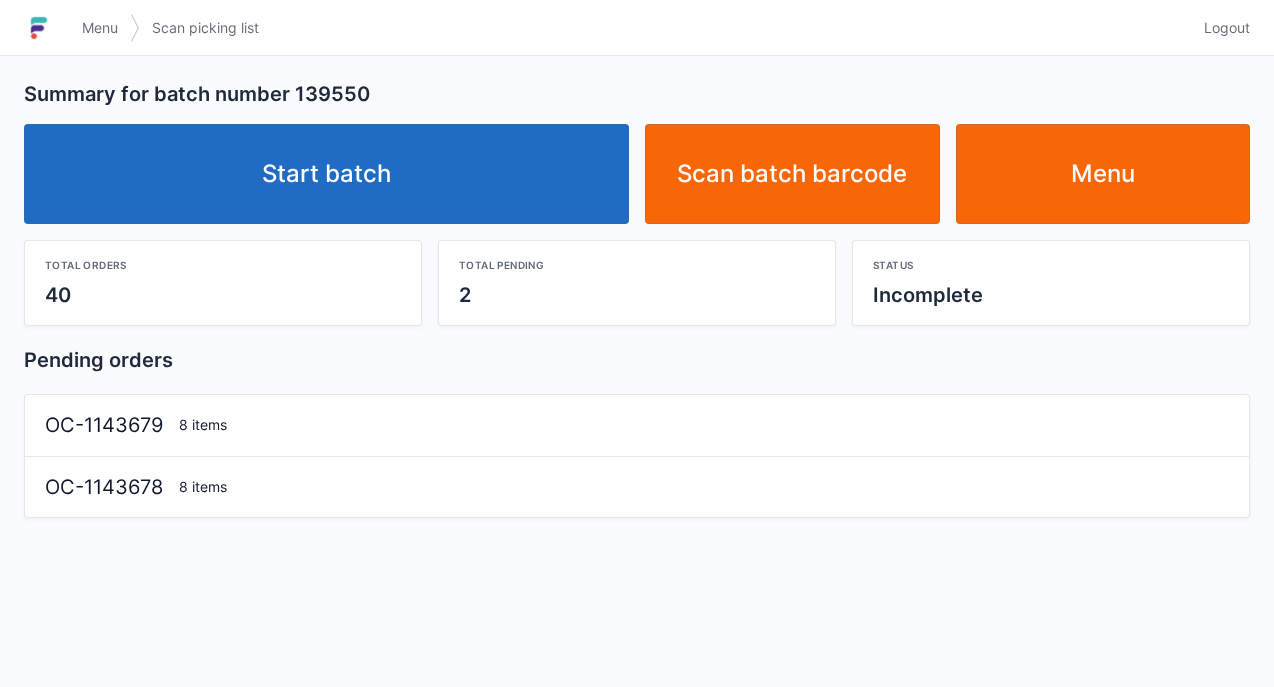click on "Start batch" at bounding box center [326, 174] 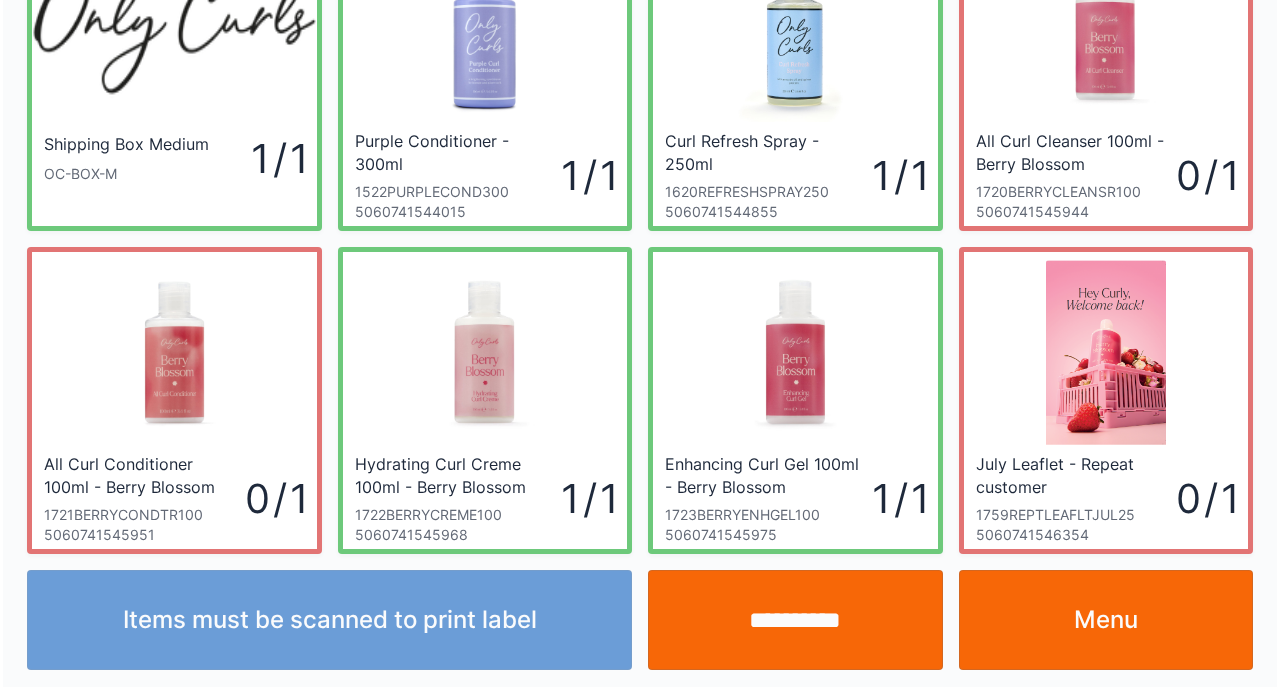scroll, scrollTop: 149, scrollLeft: 0, axis: vertical 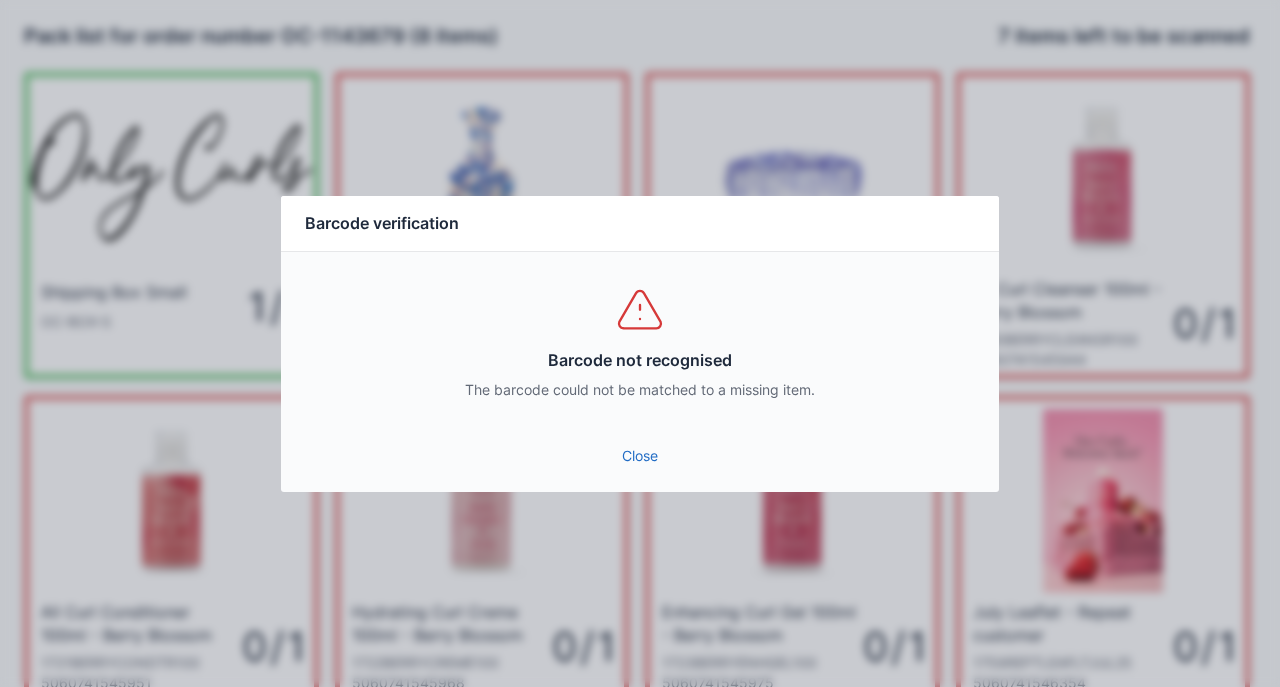 click on "Close" at bounding box center (640, 456) 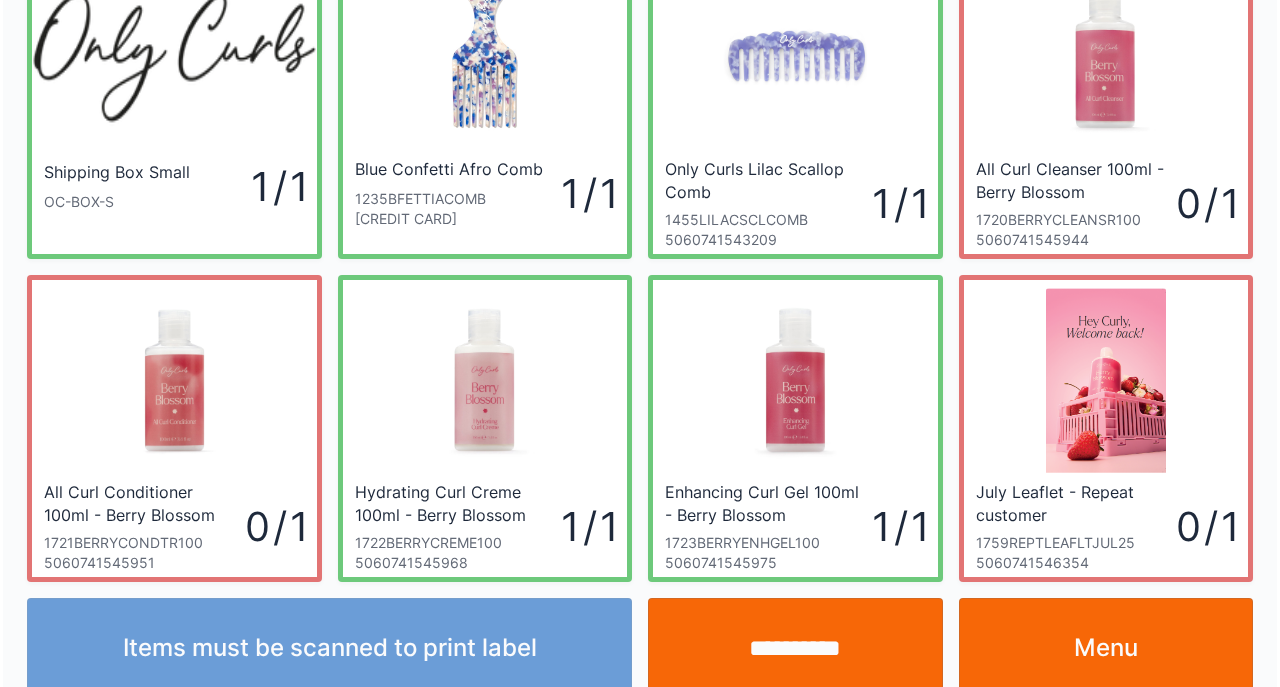scroll, scrollTop: 149, scrollLeft: 0, axis: vertical 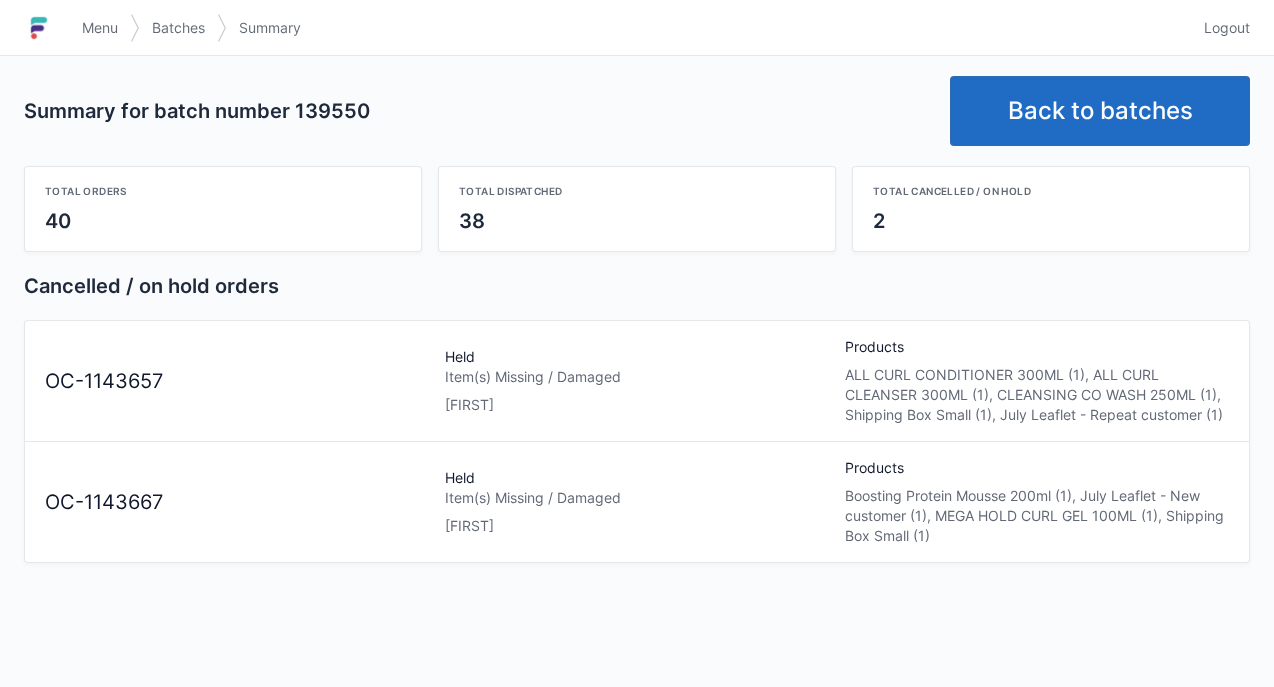 click on "Menu" at bounding box center (100, 28) 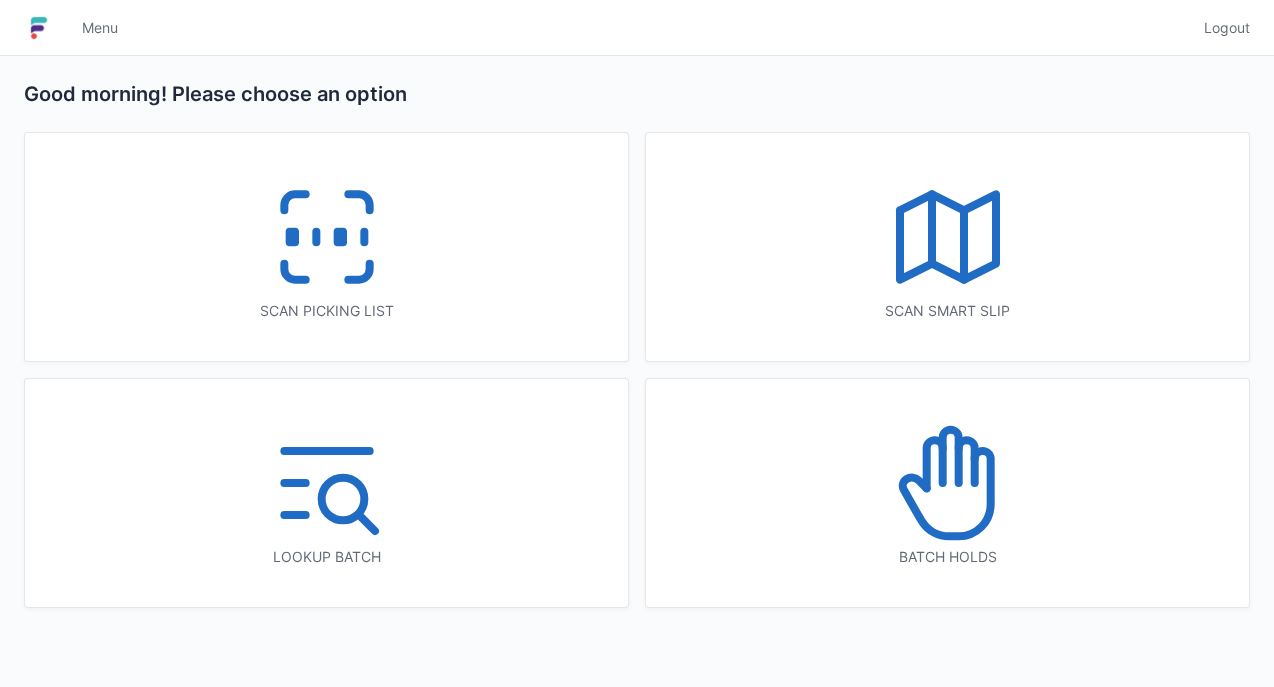 scroll, scrollTop: 0, scrollLeft: 0, axis: both 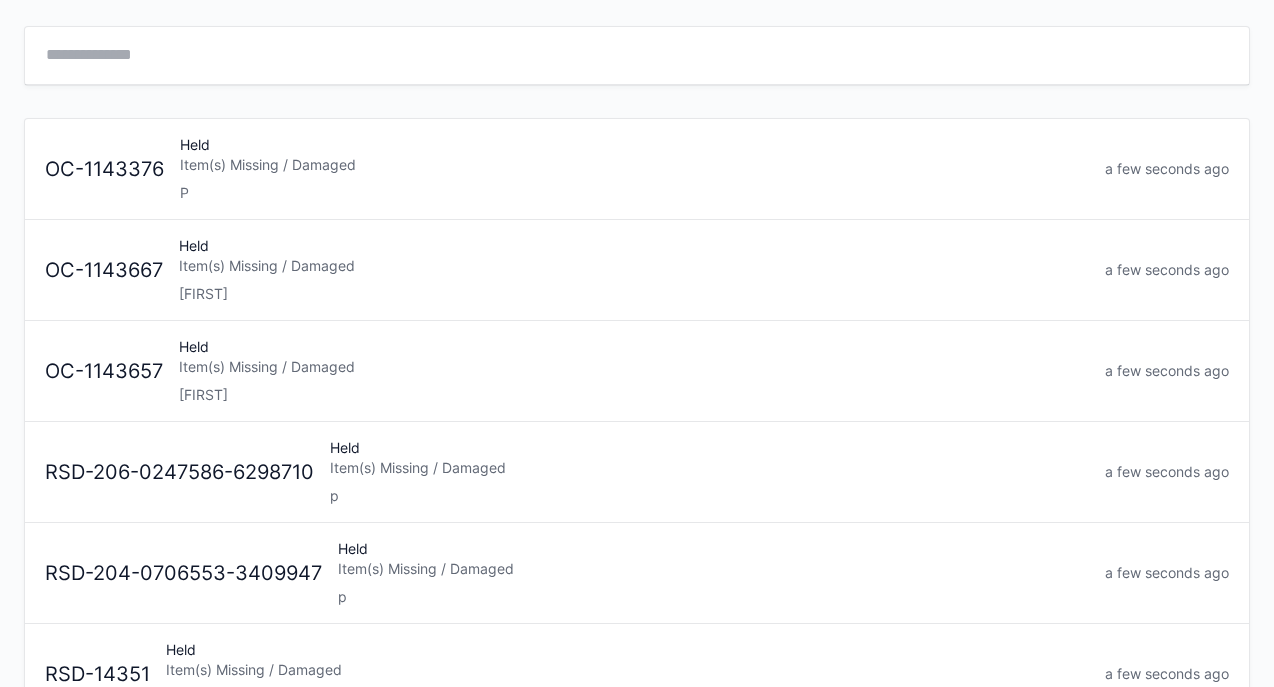 click on "Item(s) Missing / Damaged" at bounding box center (634, 266) 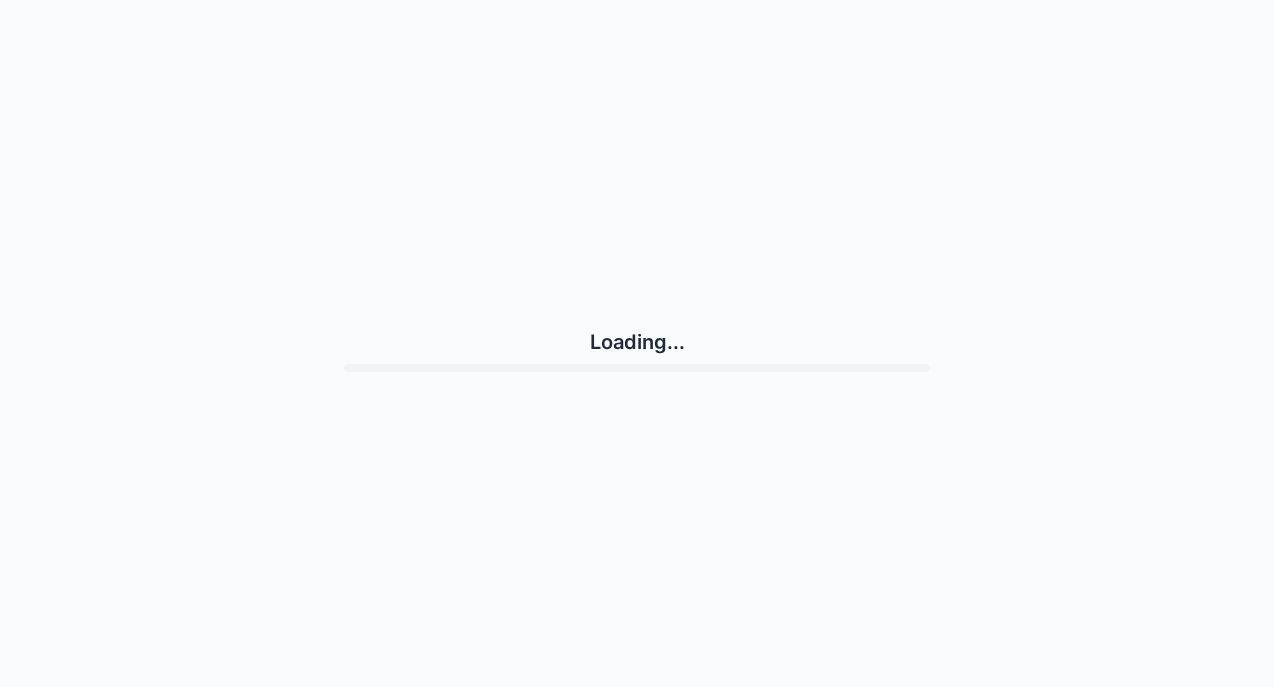 scroll, scrollTop: 0, scrollLeft: 0, axis: both 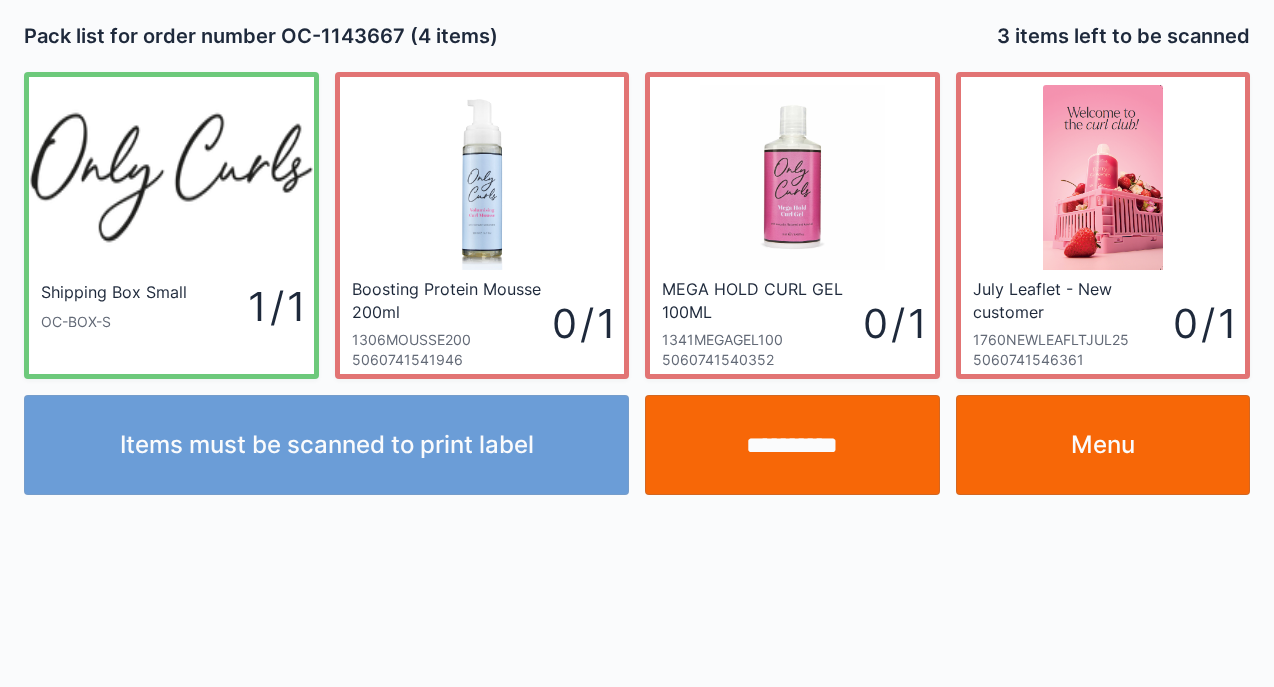 click on "Menu" at bounding box center [1103, 445] 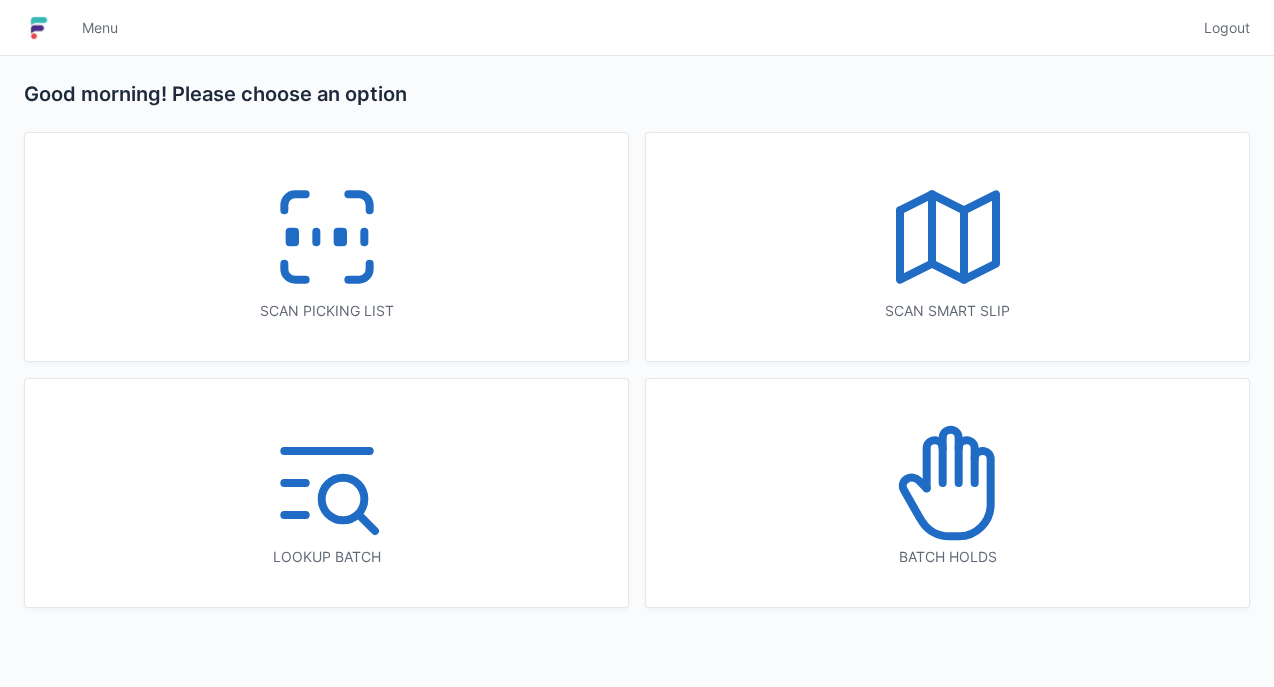 scroll, scrollTop: 0, scrollLeft: 0, axis: both 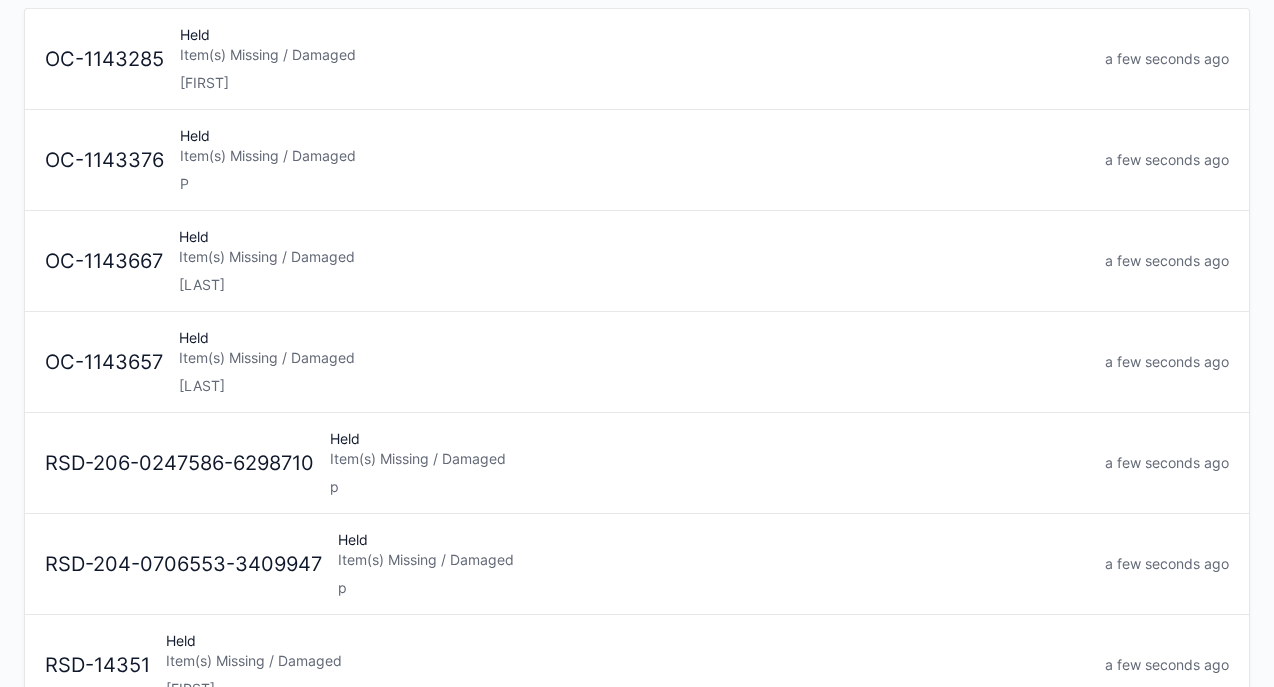 click on "Item(s) Missing / Damaged" at bounding box center (634, 358) 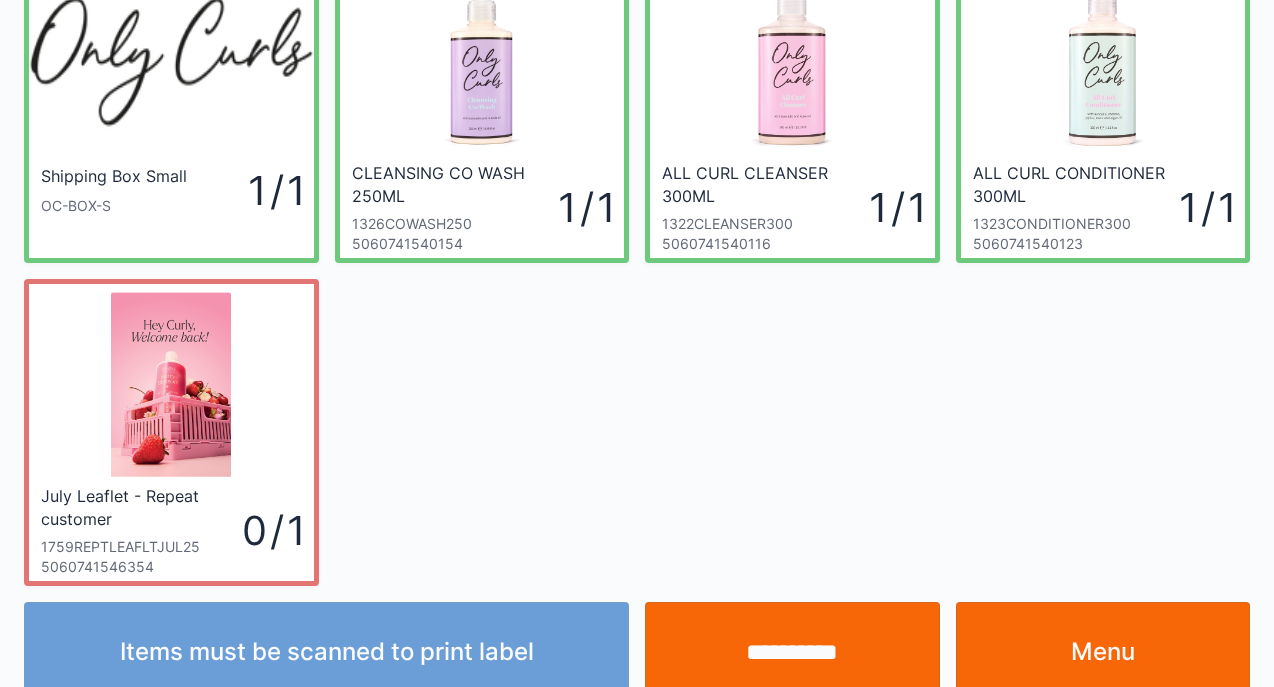 scroll, scrollTop: 120, scrollLeft: 0, axis: vertical 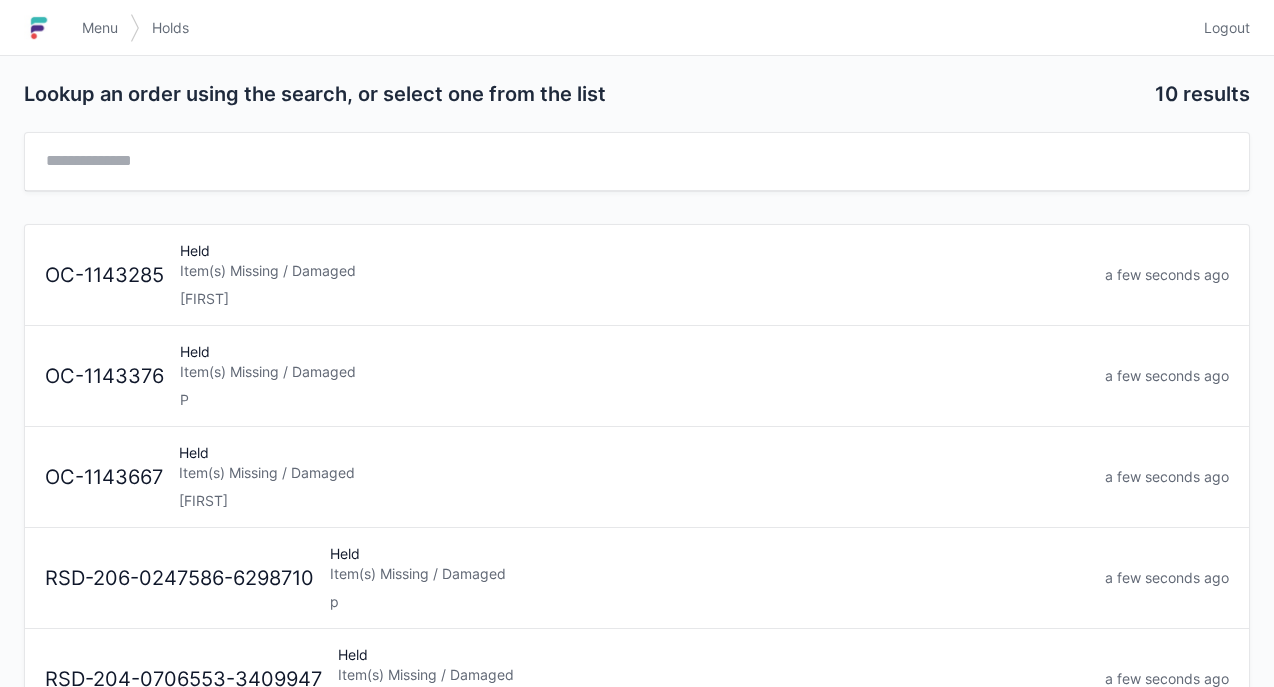 click on "Held Item(s) Missing / Damaged [FIRST]" at bounding box center (634, 477) 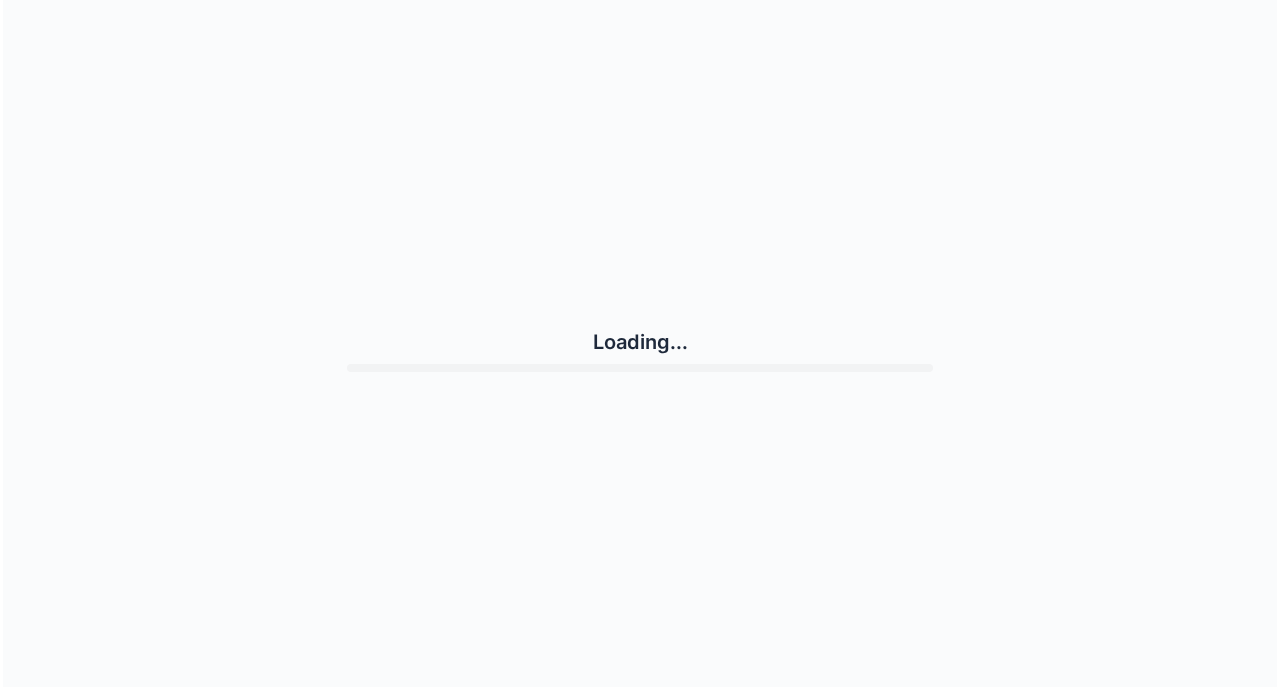 scroll, scrollTop: 0, scrollLeft: 0, axis: both 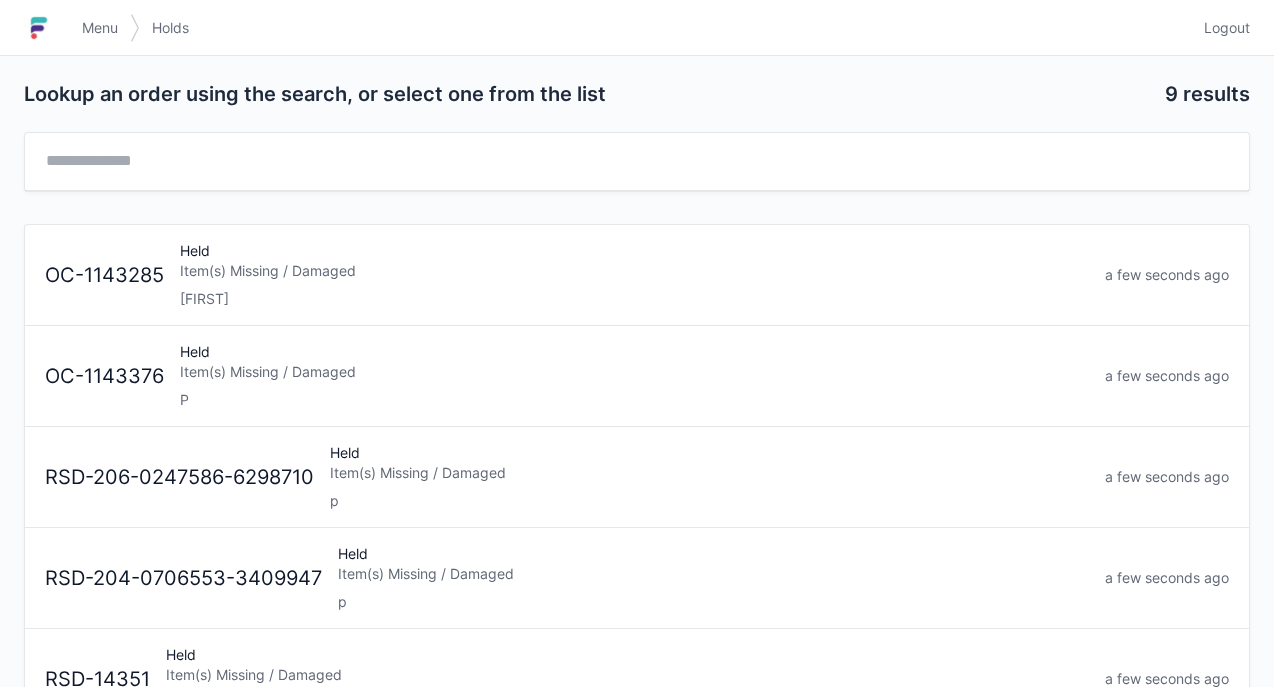 click on "Menu" at bounding box center (100, 28) 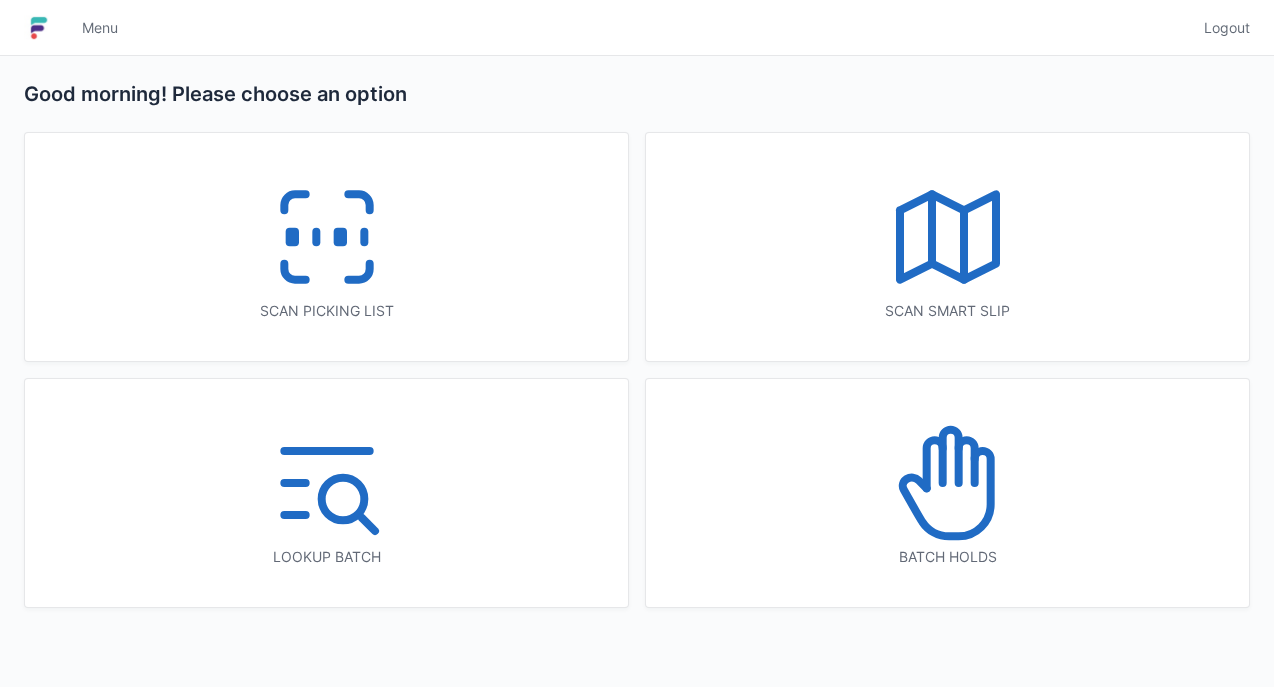 scroll, scrollTop: 0, scrollLeft: 0, axis: both 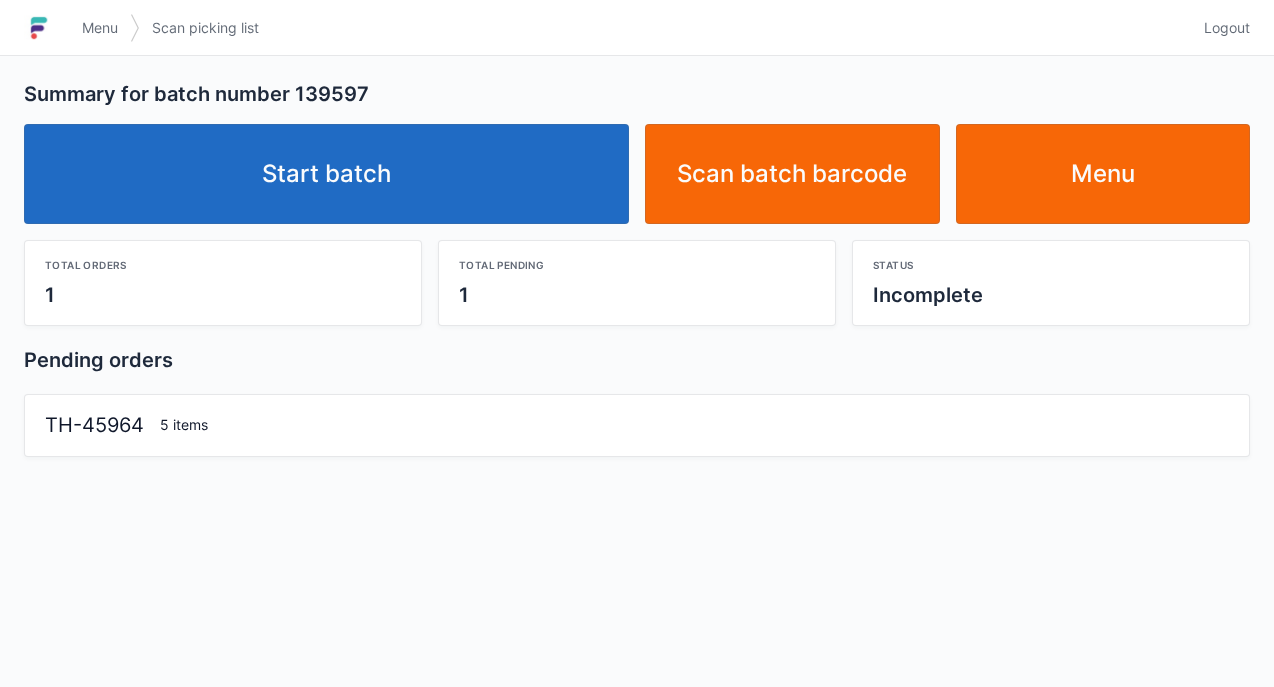 click on "Start batch" at bounding box center [326, 174] 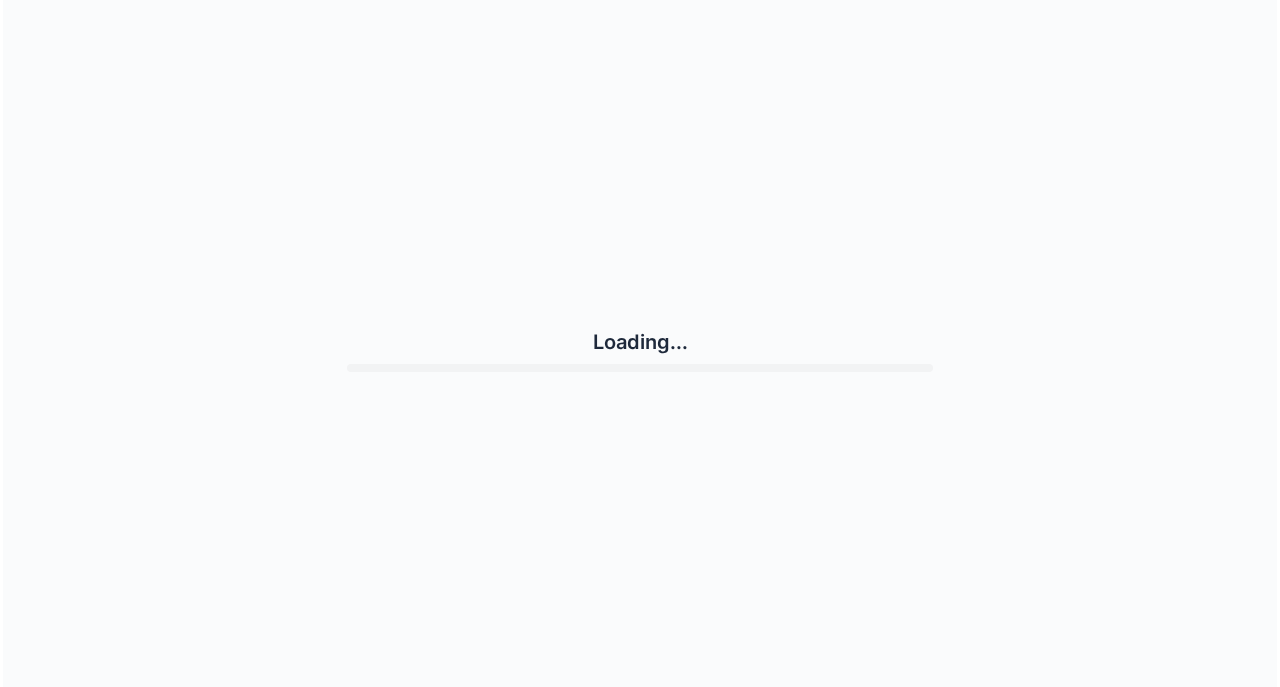 scroll, scrollTop: 0, scrollLeft: 0, axis: both 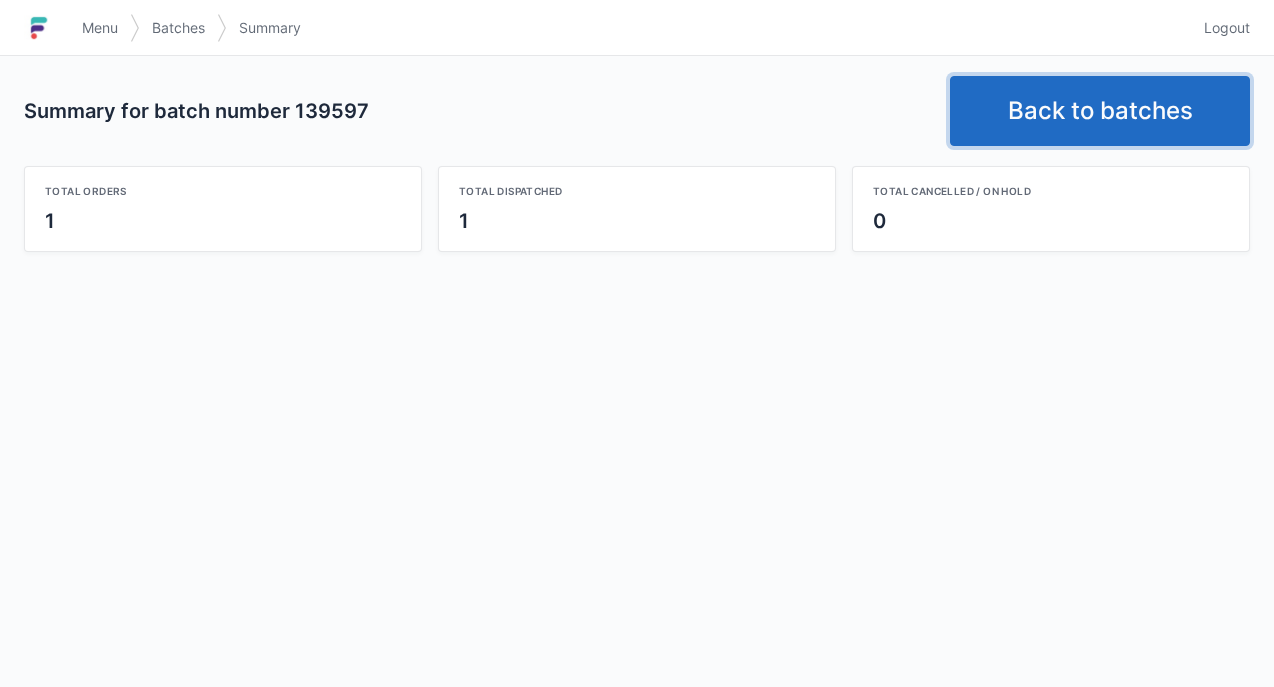 click on "Back to batches" at bounding box center [1100, 111] 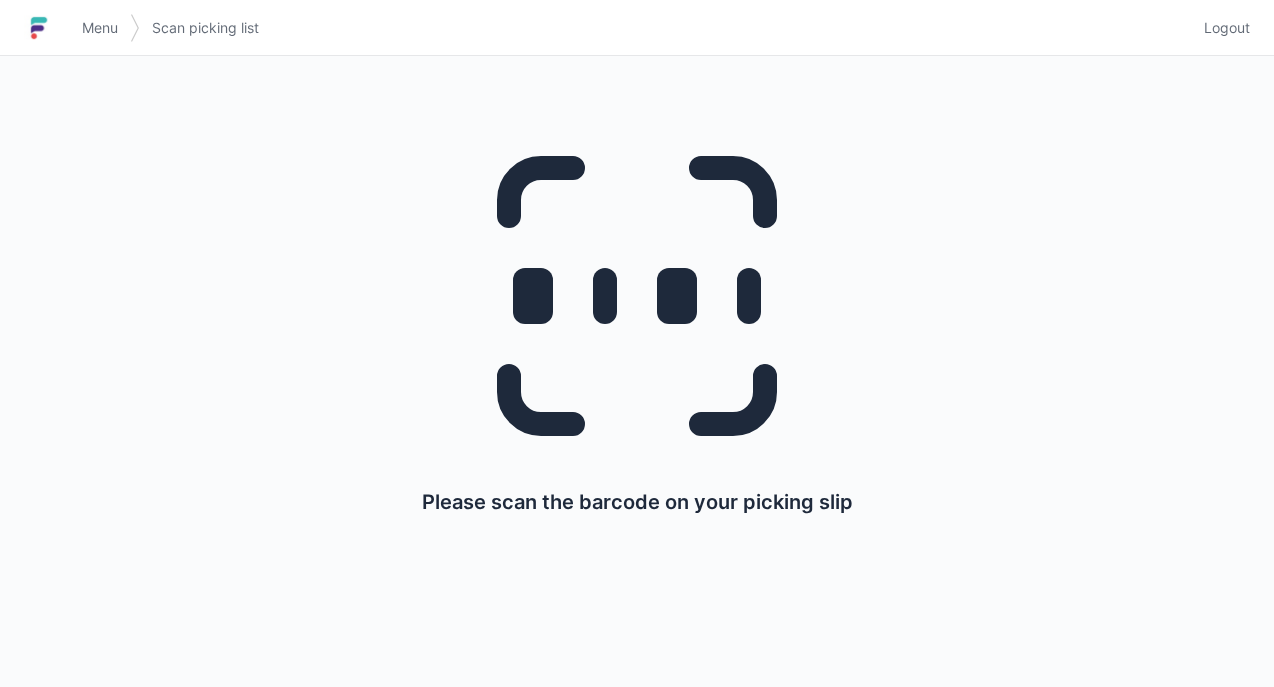 scroll, scrollTop: 0, scrollLeft: 0, axis: both 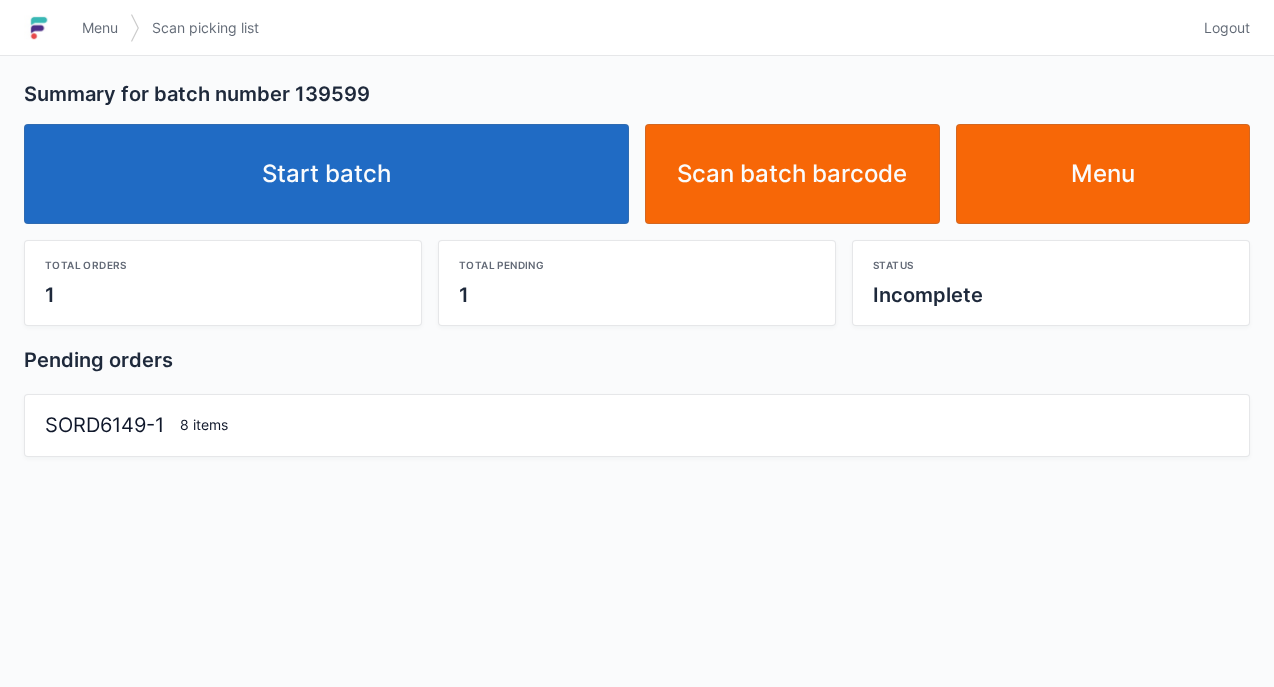click on "Start batch" at bounding box center (326, 174) 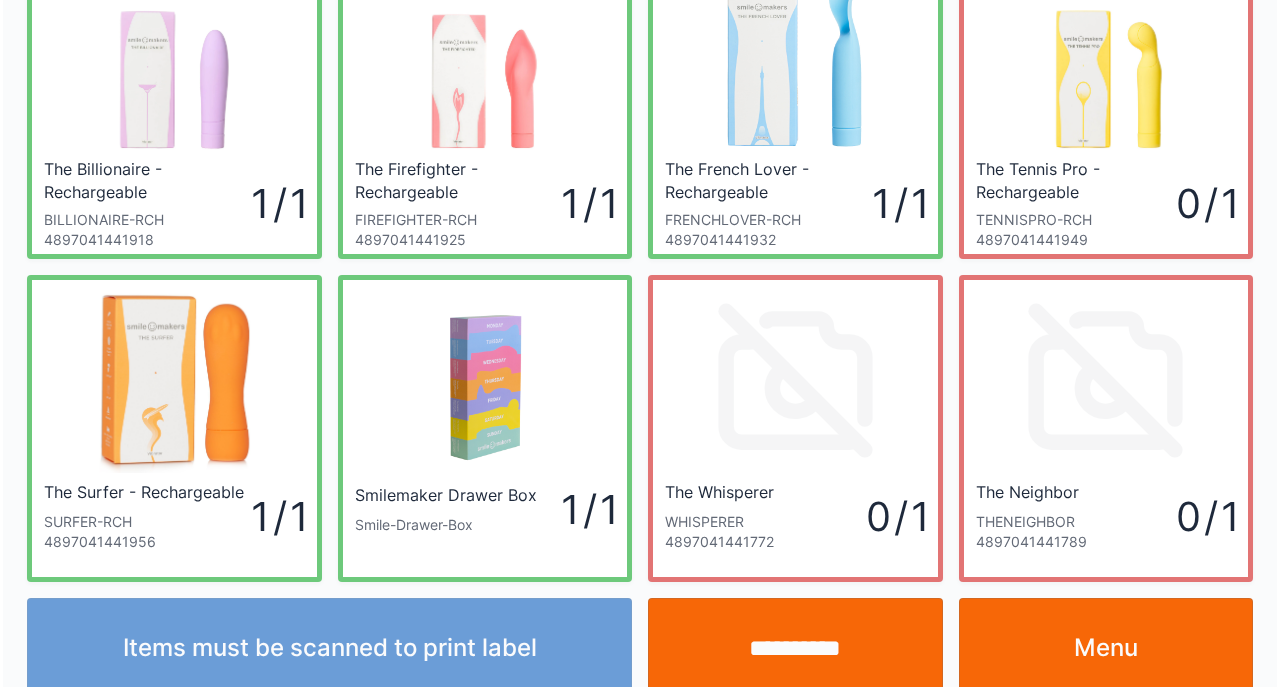 scroll, scrollTop: 149, scrollLeft: 0, axis: vertical 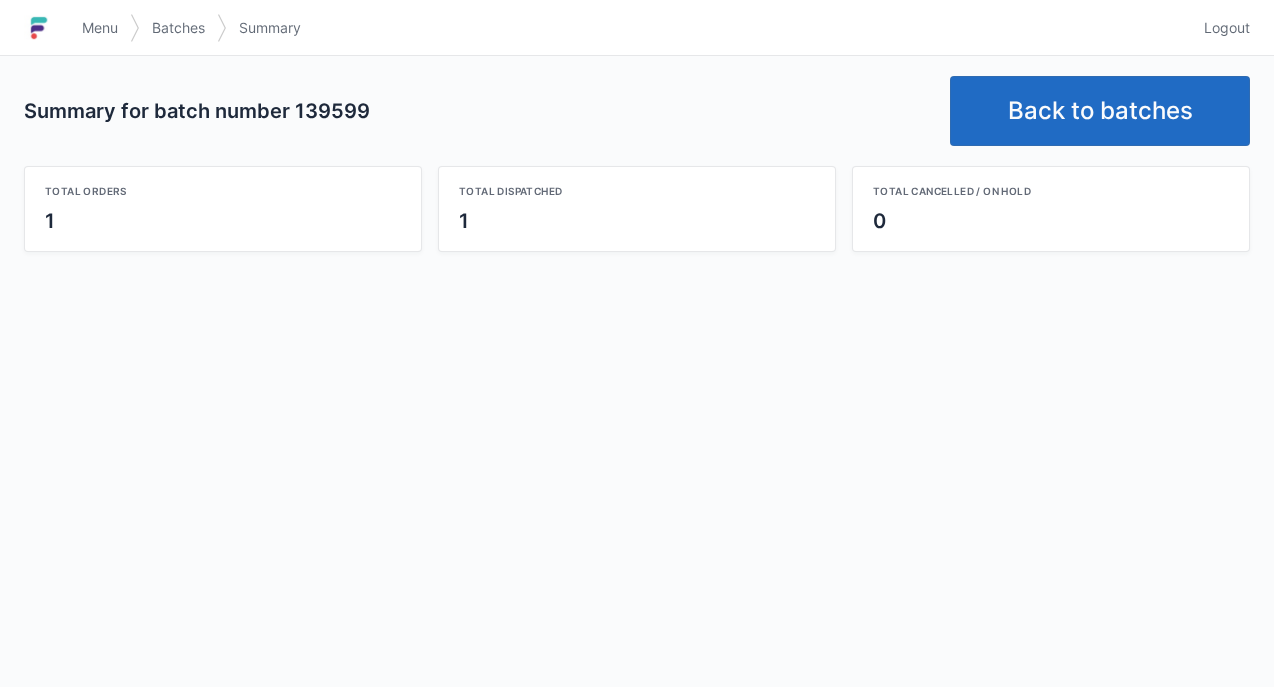 click on "Back to batches" at bounding box center (1100, 111) 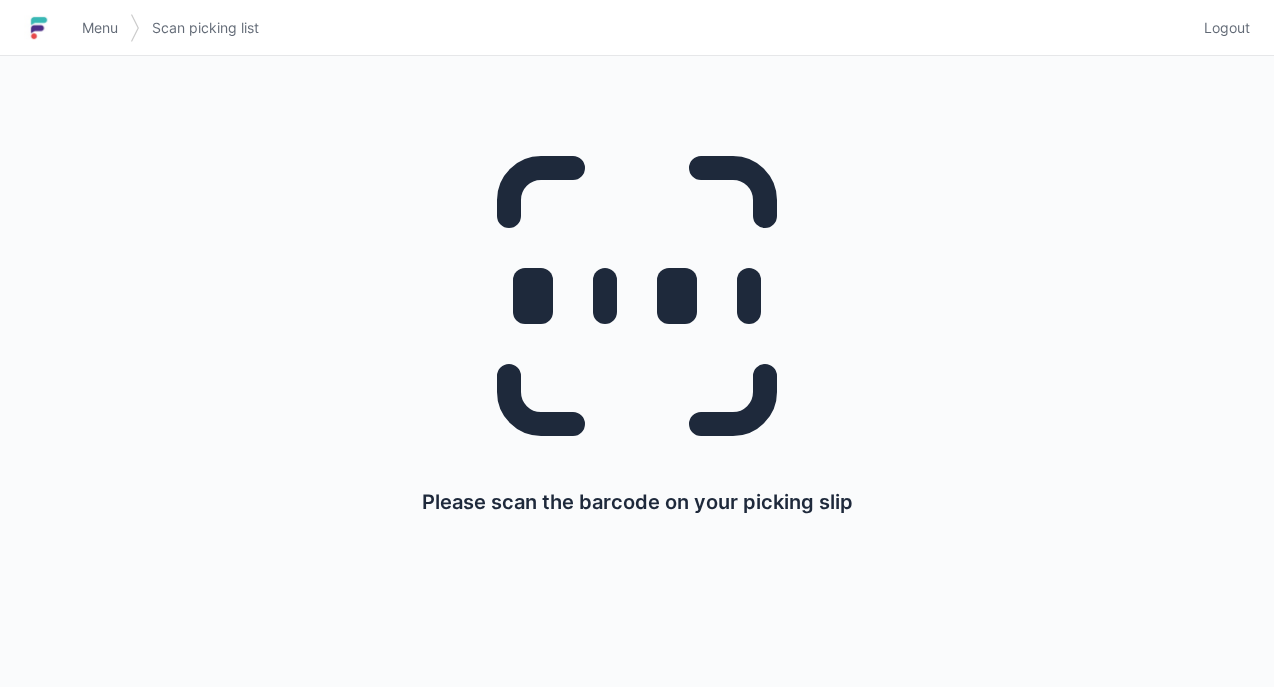 scroll, scrollTop: 0, scrollLeft: 0, axis: both 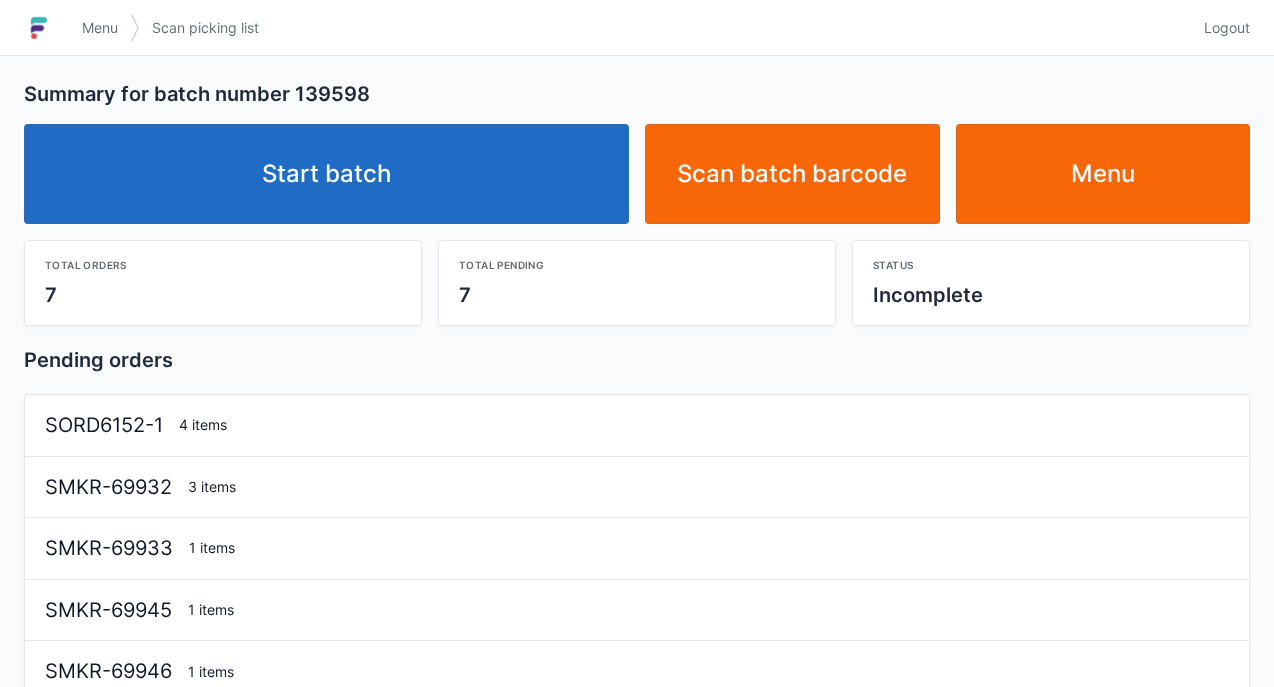 click on "Start batch" at bounding box center [326, 174] 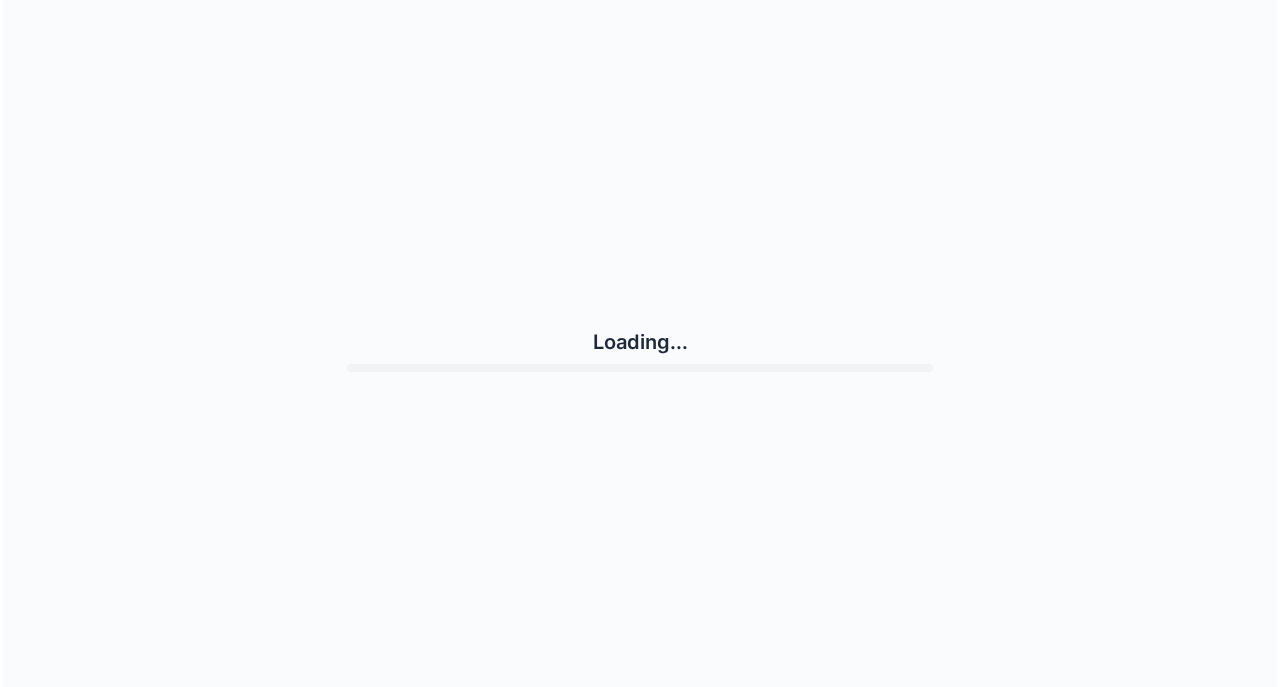 scroll, scrollTop: 0, scrollLeft: 0, axis: both 